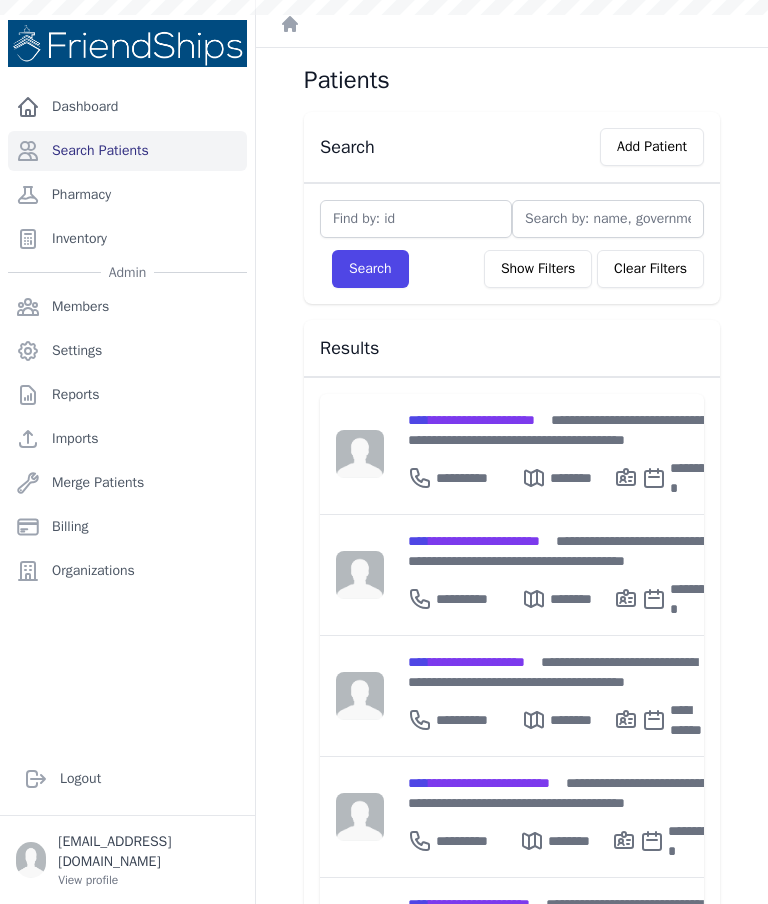 scroll, scrollTop: 0, scrollLeft: 0, axis: both 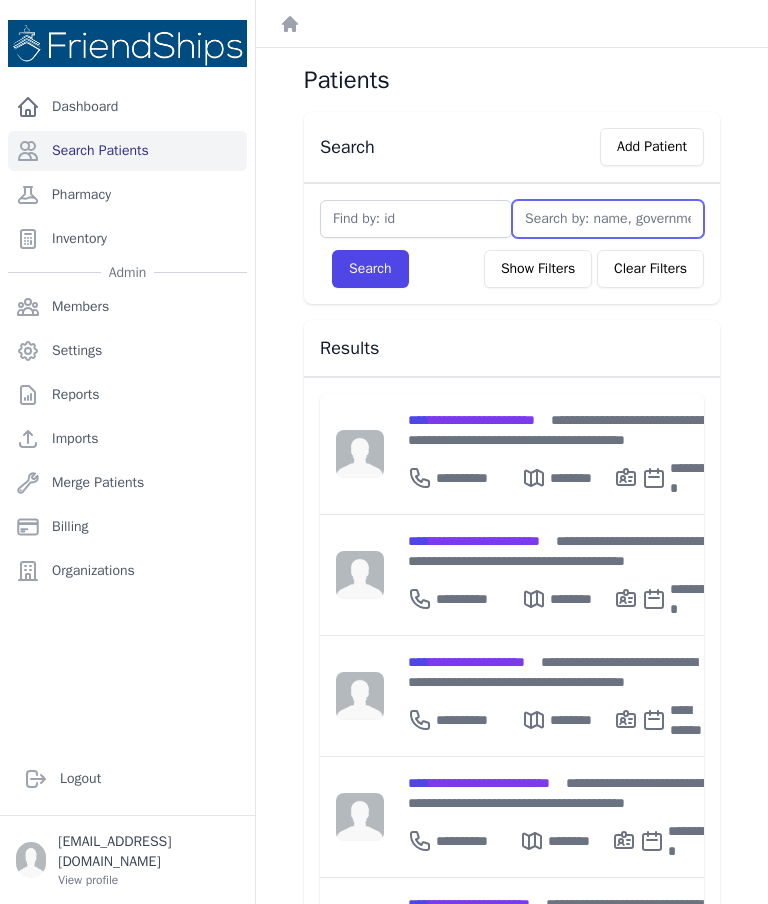 click at bounding box center [608, 219] 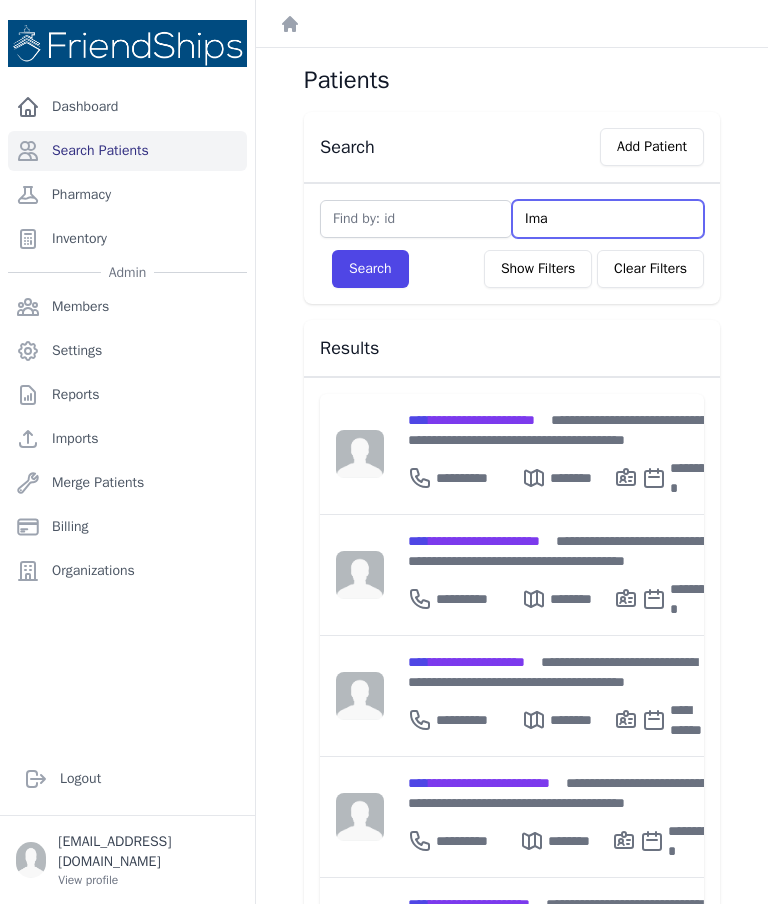 type on "Imad" 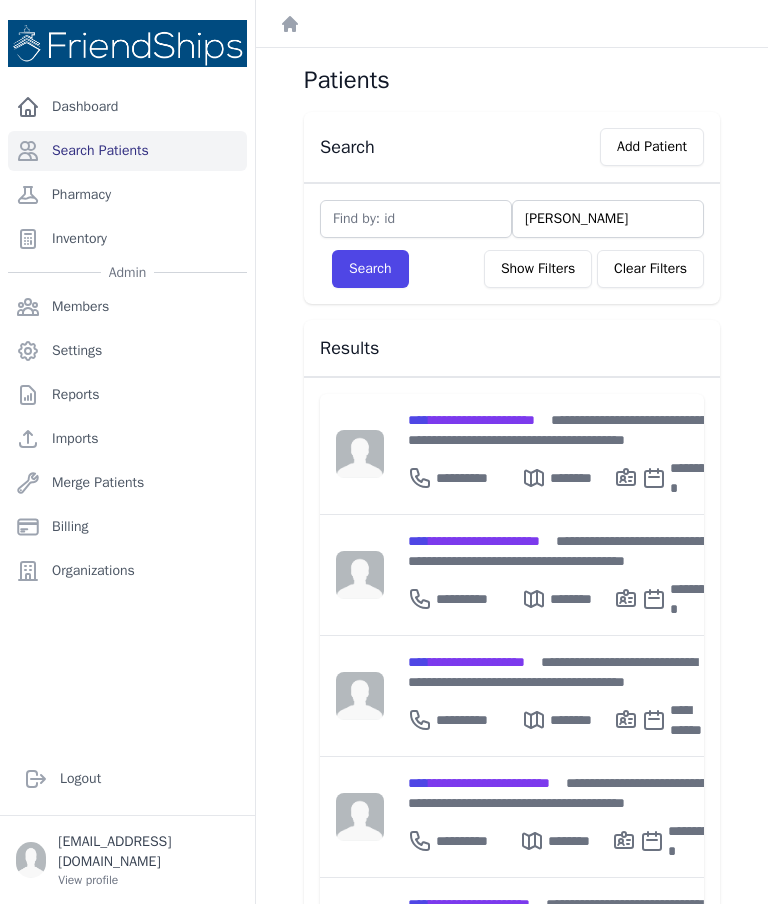 click on "Search" at bounding box center [370, 269] 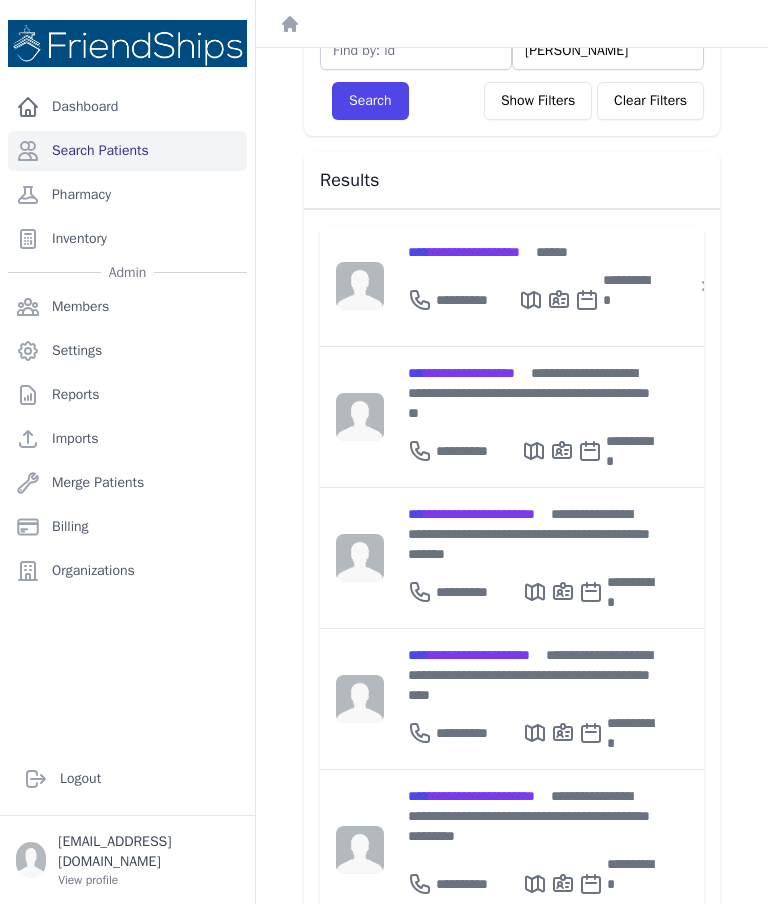 scroll, scrollTop: 167, scrollLeft: 0, axis: vertical 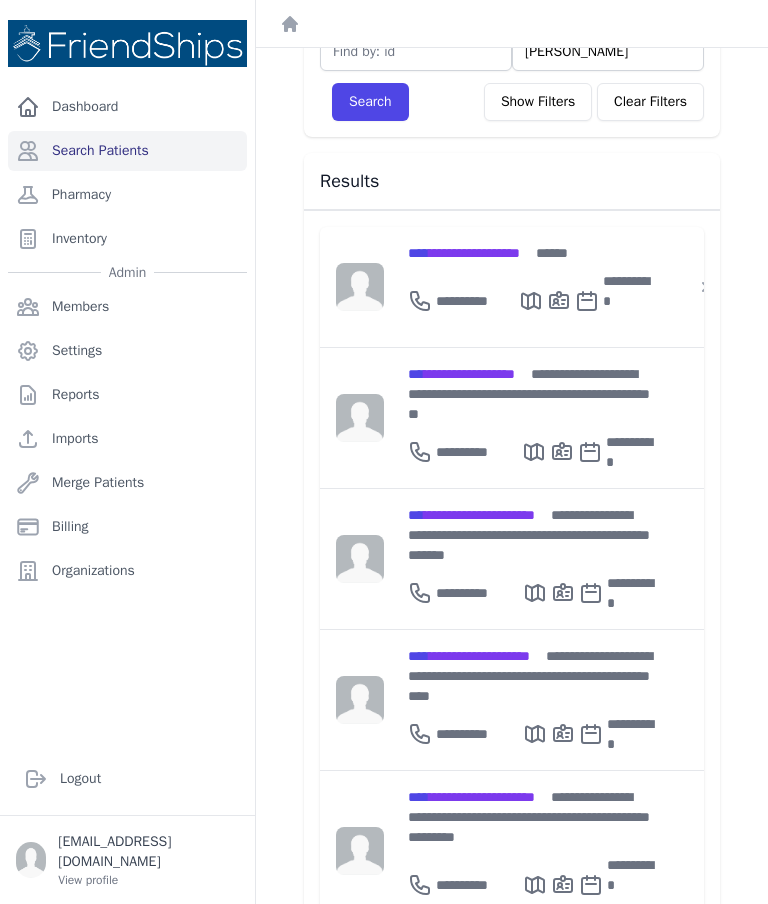 click on "**********" at bounding box center (532, 535) 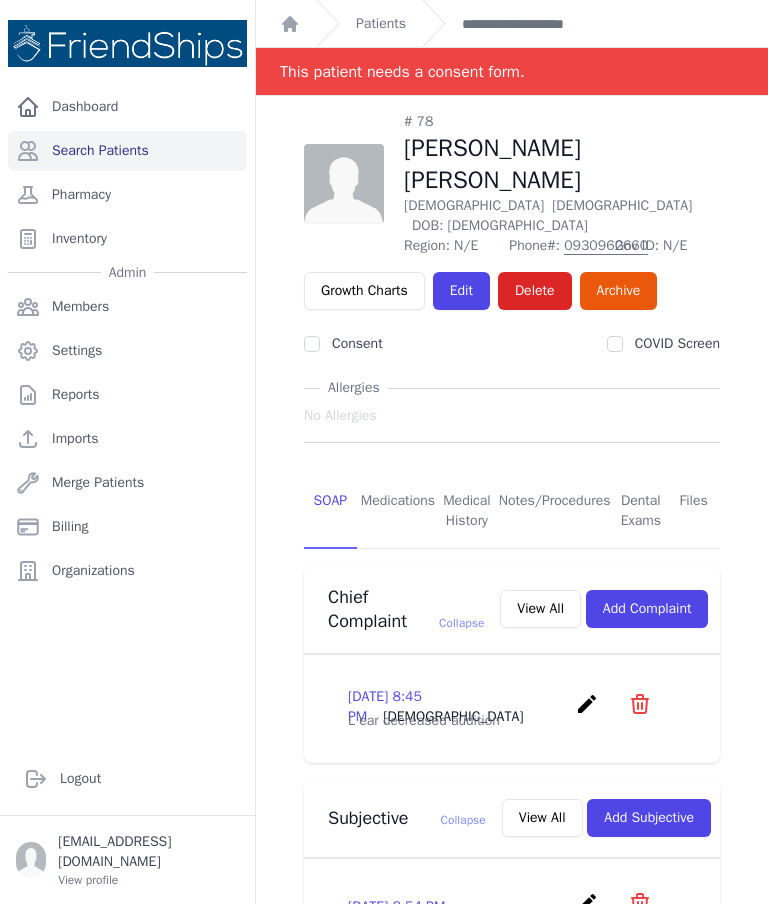 scroll, scrollTop: 0, scrollLeft: 0, axis: both 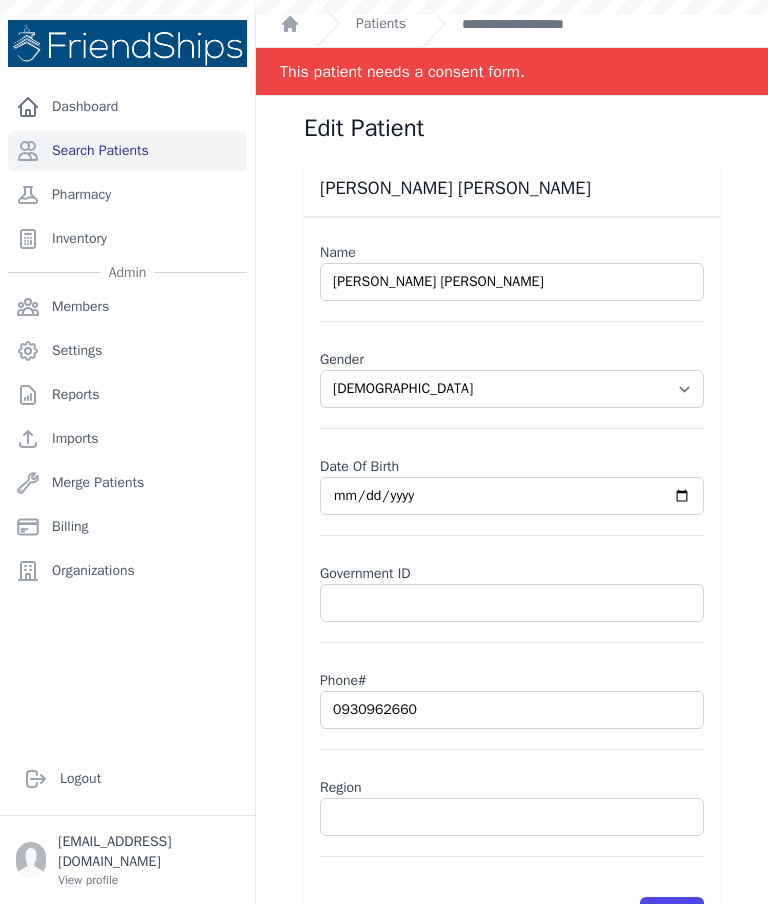 select on "[DEMOGRAPHIC_DATA]" 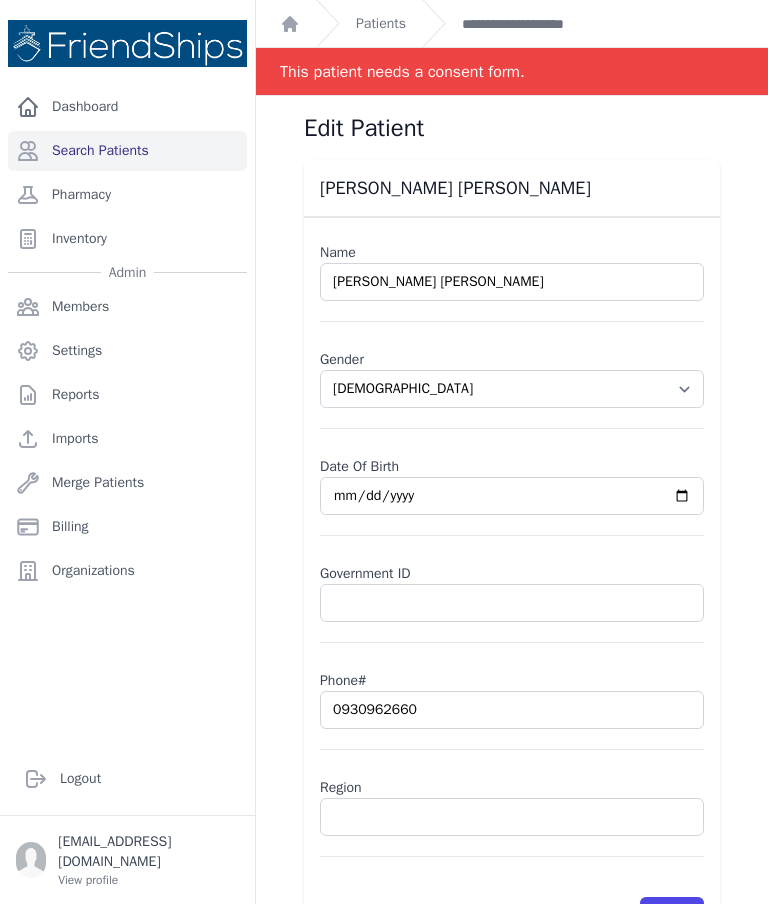 click on "Edit Patient
Imad Hussein Mahmoud
Name
Imad Hussein Mahmoud
Gender
Select Gender Male Female
Date Of Birth
1962-03-19
Government ID
Phone#
0930962660
Region
Save" at bounding box center (512, 548) 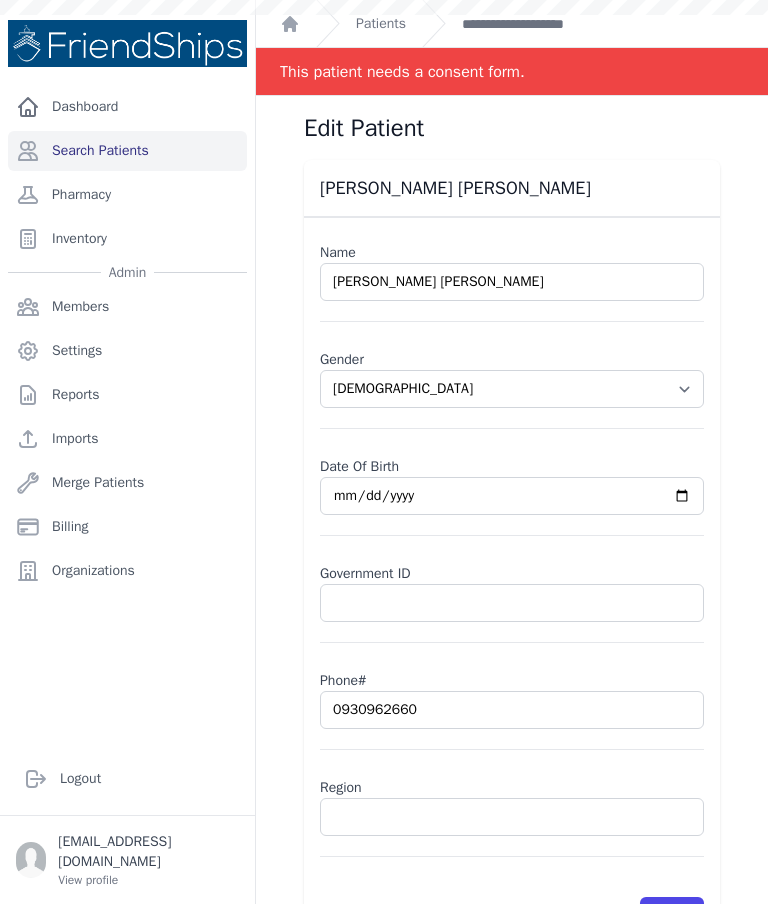 click on "**********" at bounding box center [541, 24] 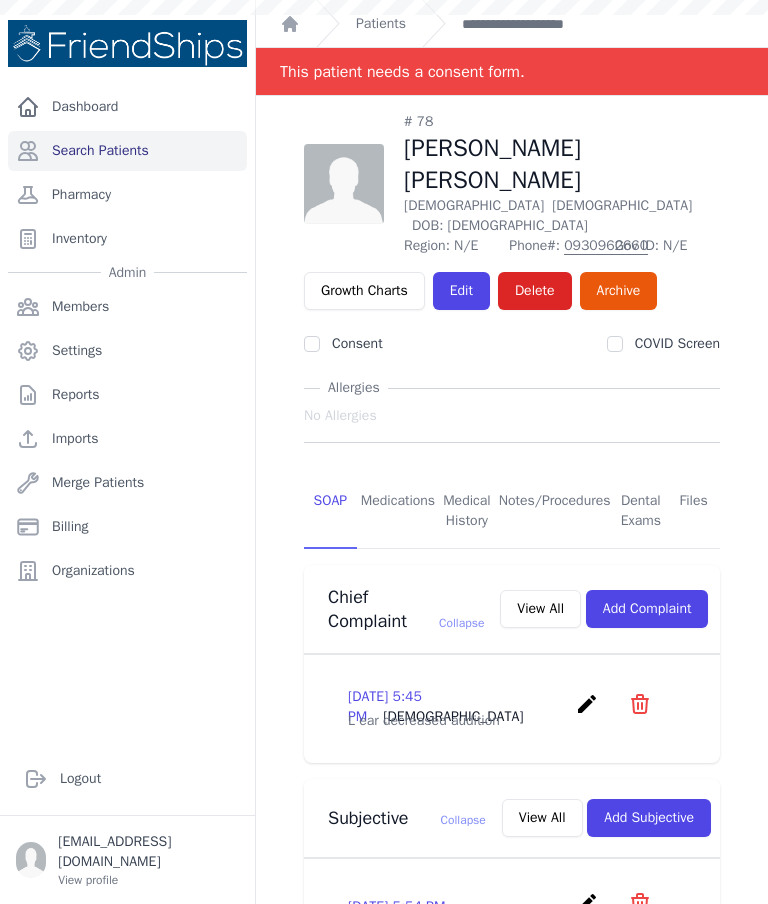 scroll, scrollTop: 0, scrollLeft: 0, axis: both 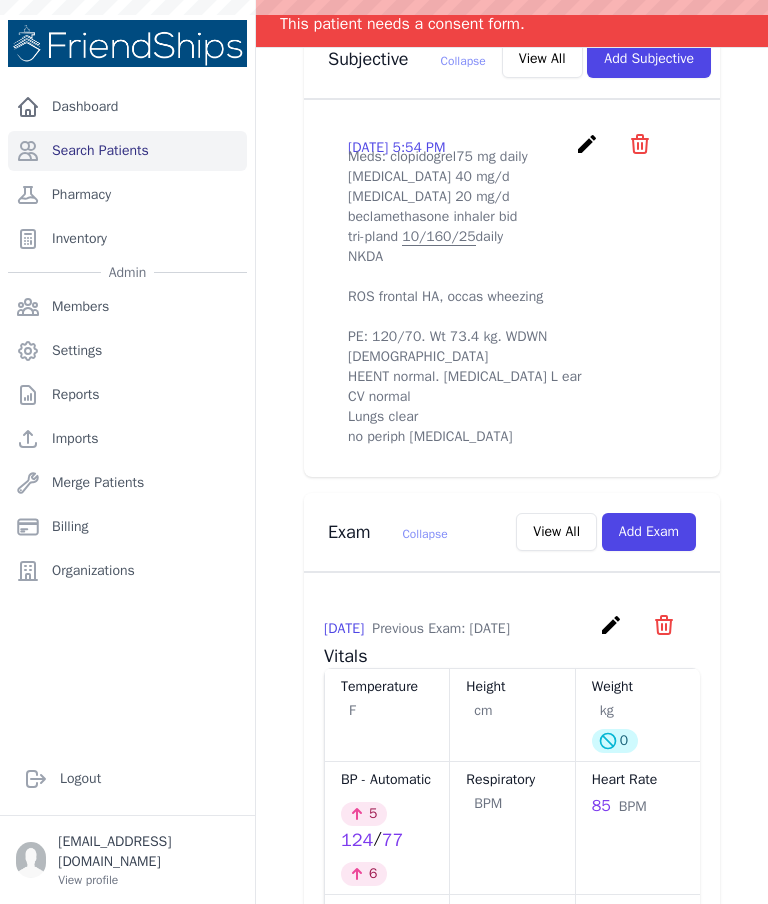 click on "Add Exam" at bounding box center [649, 532] 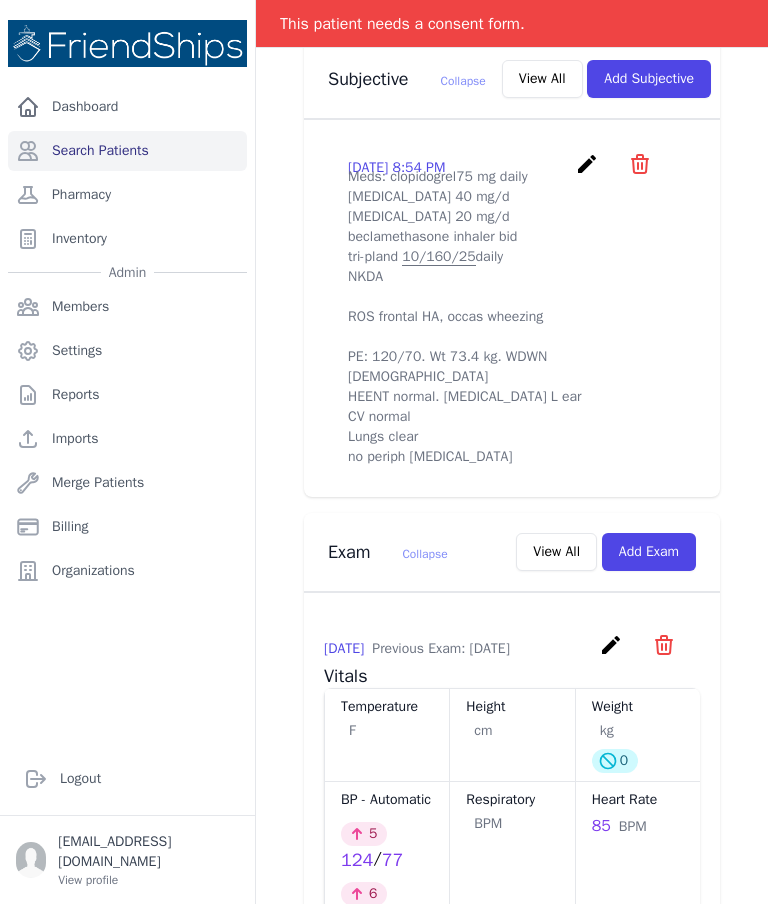 click on "Add Exam" at bounding box center [649, 552] 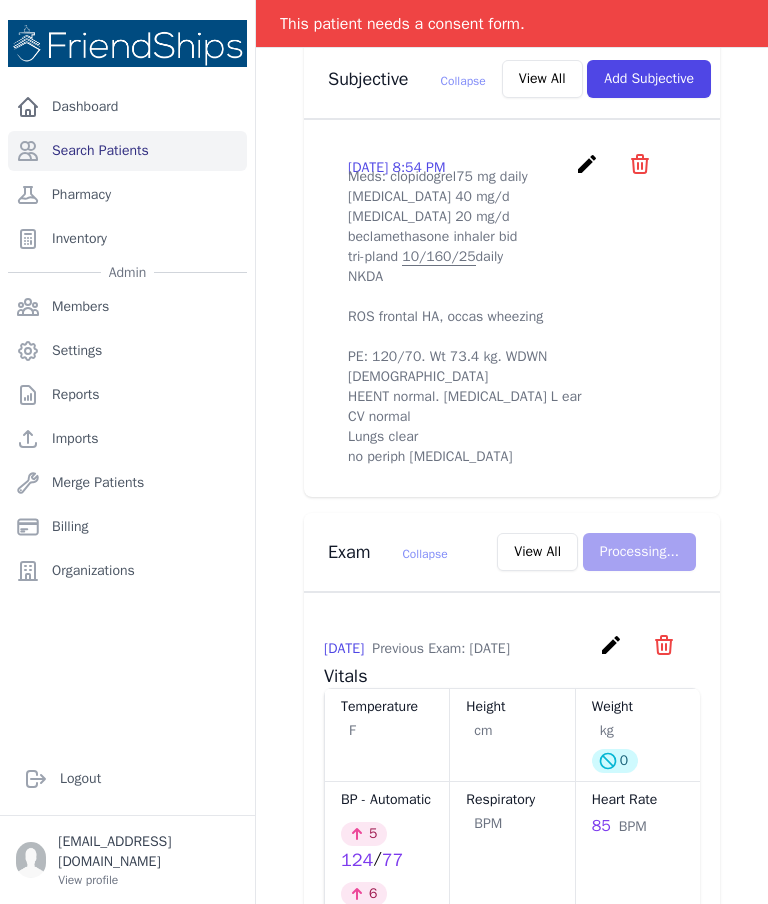 scroll, scrollTop: 0, scrollLeft: 0, axis: both 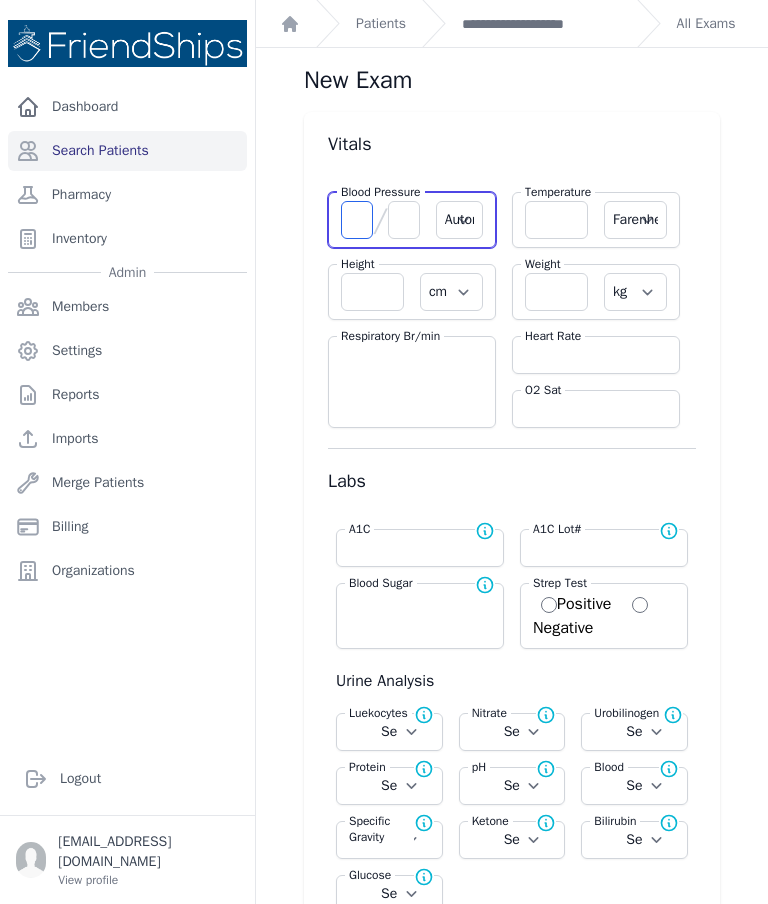 click at bounding box center [357, 220] 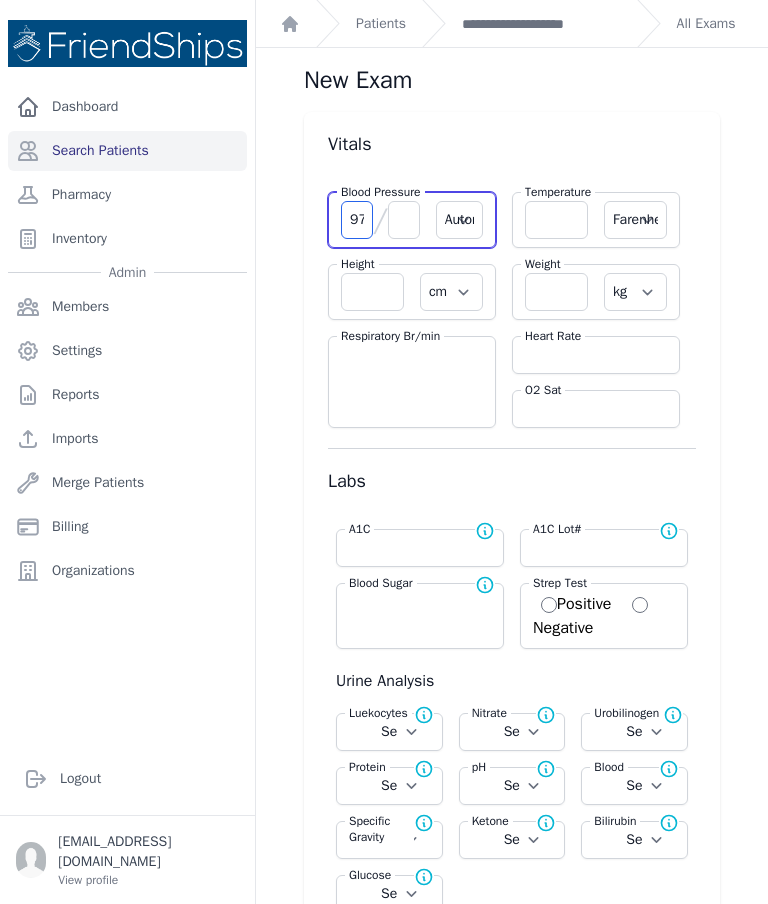 type on "97" 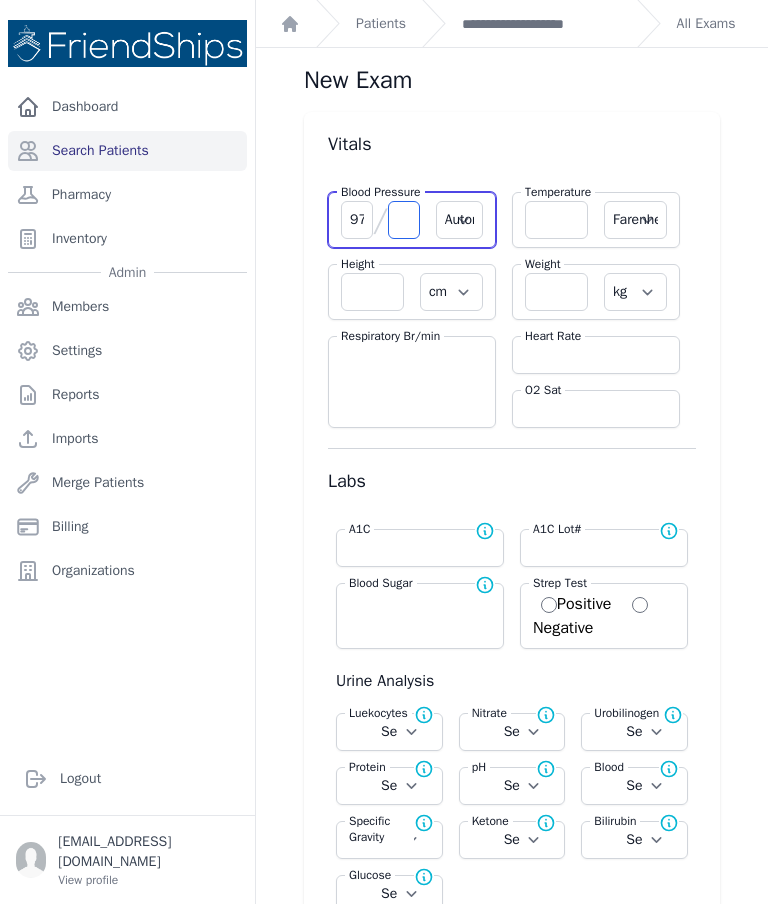 click at bounding box center [404, 220] 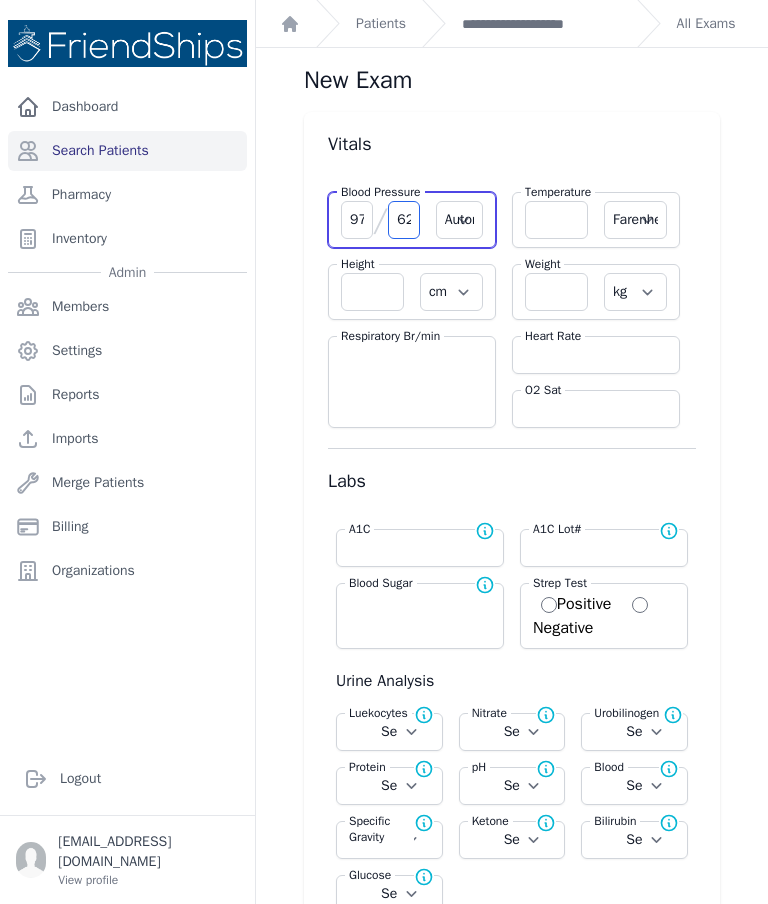 type on "62" 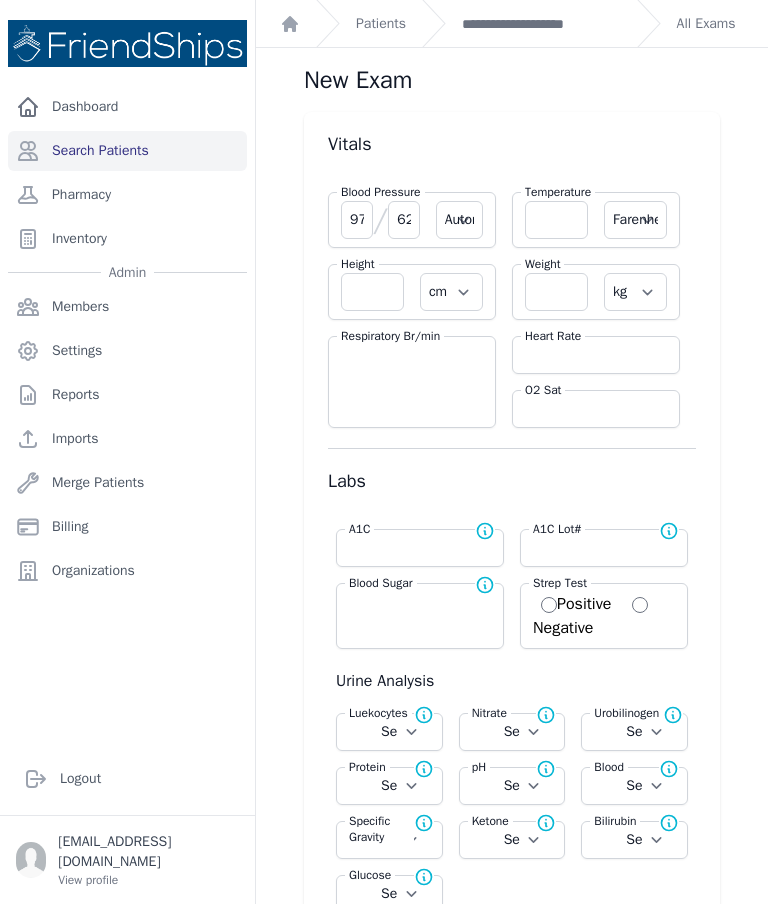 click at bounding box center [556, 220] 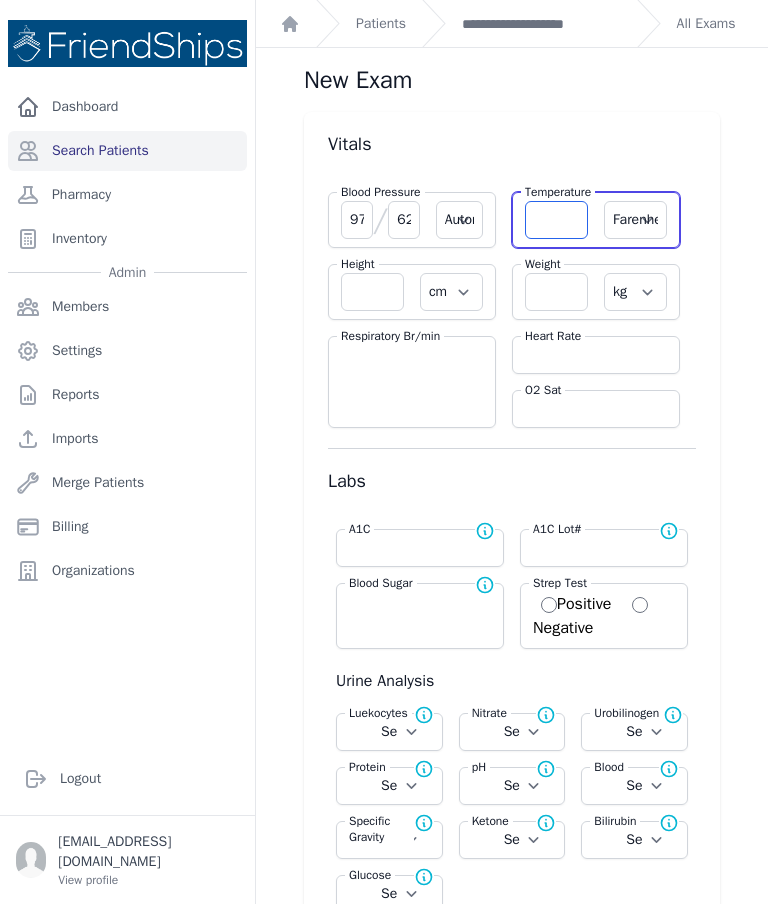 select on "Automatic" 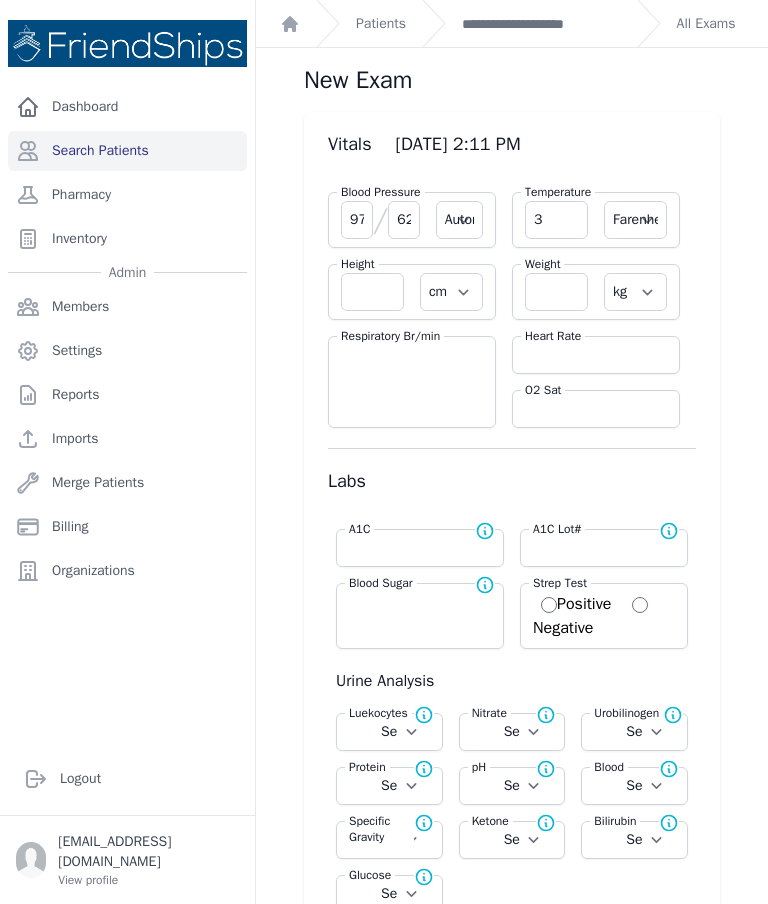 type on "36" 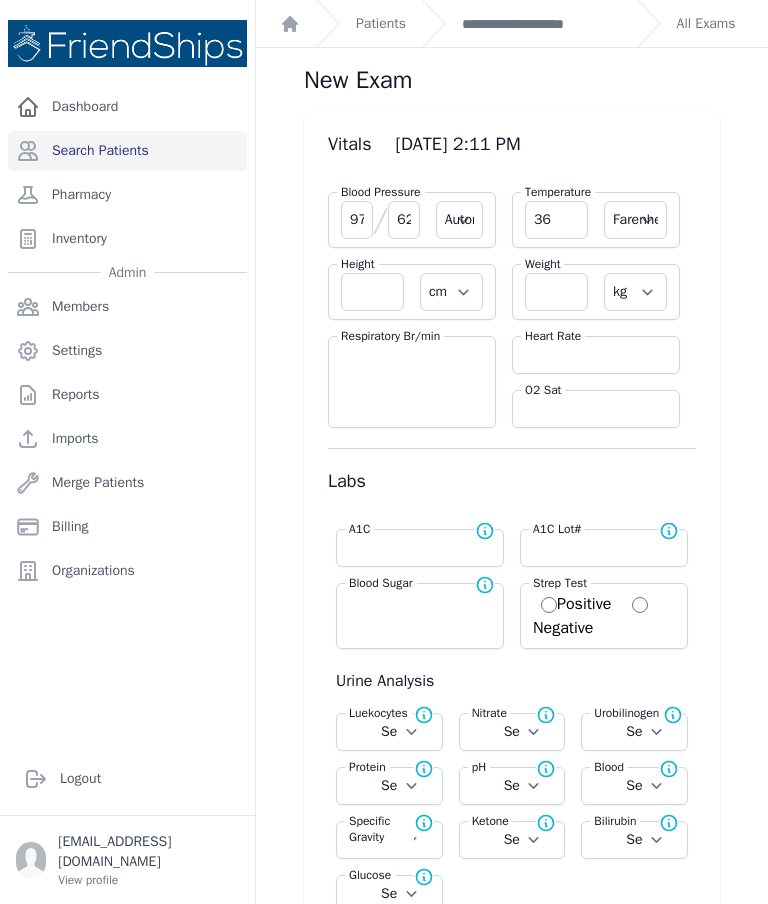 type on "62" 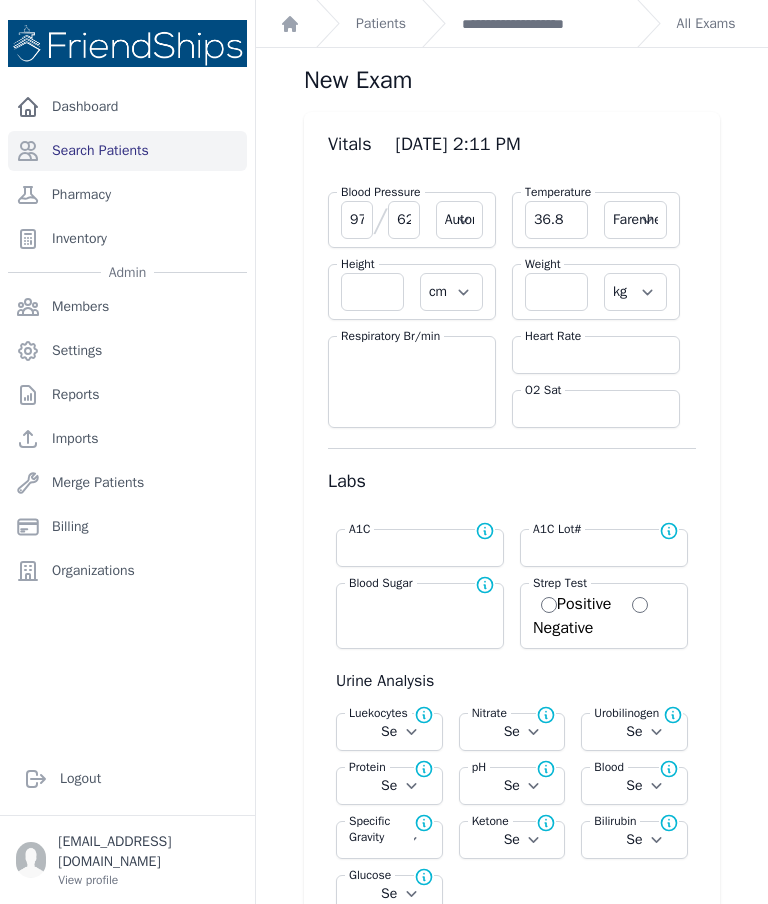 type on "36.8" 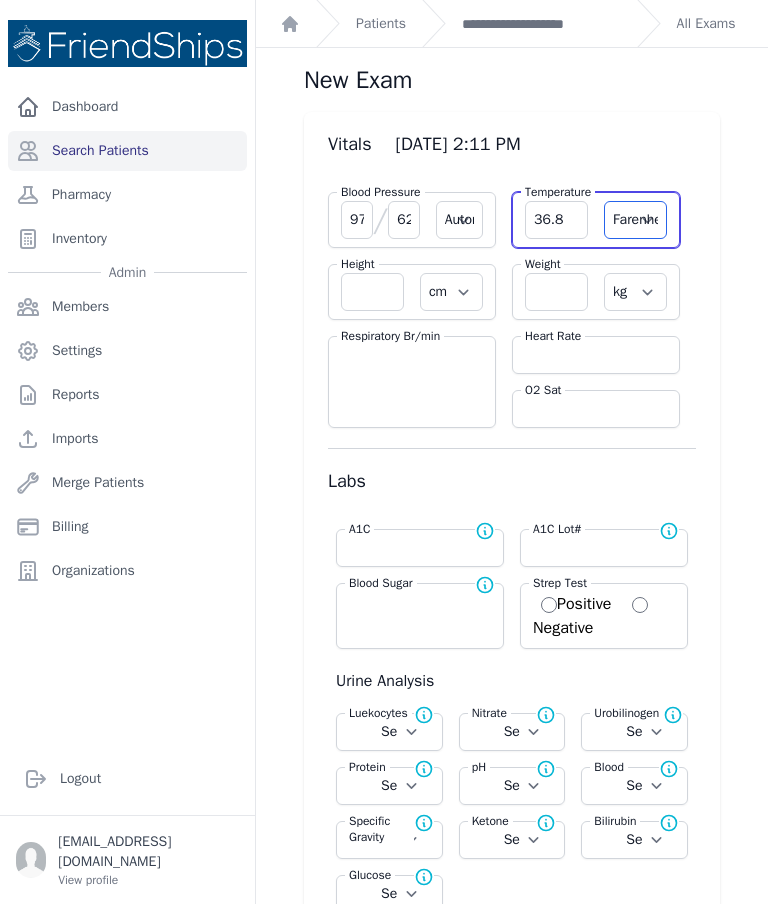 click on "Farenheit Celcius" at bounding box center (635, 220) 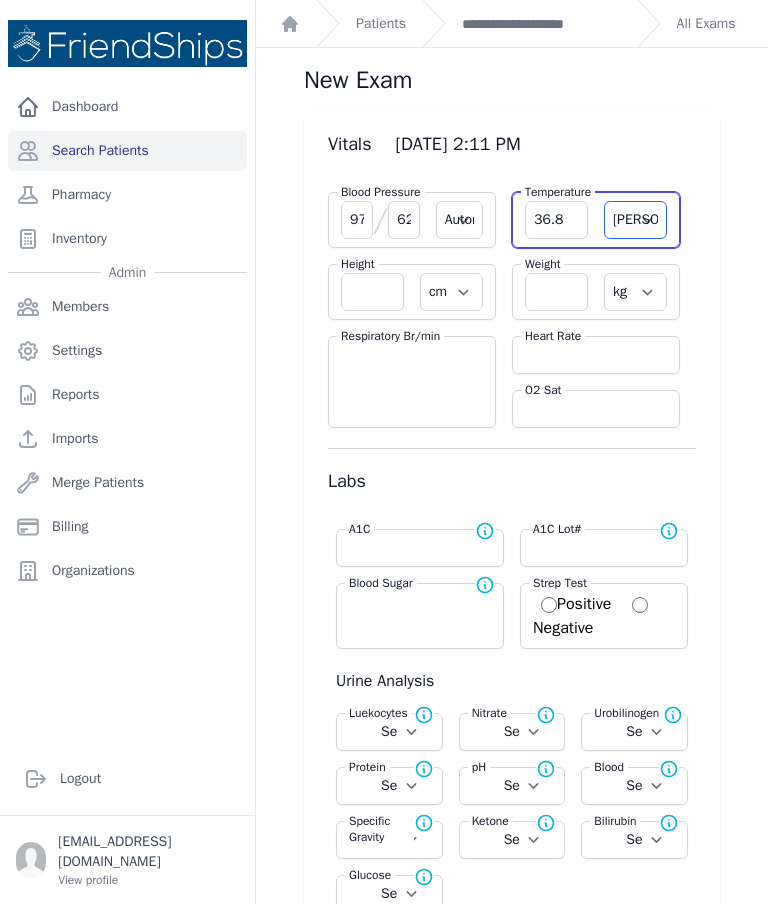 select on "Automatic" 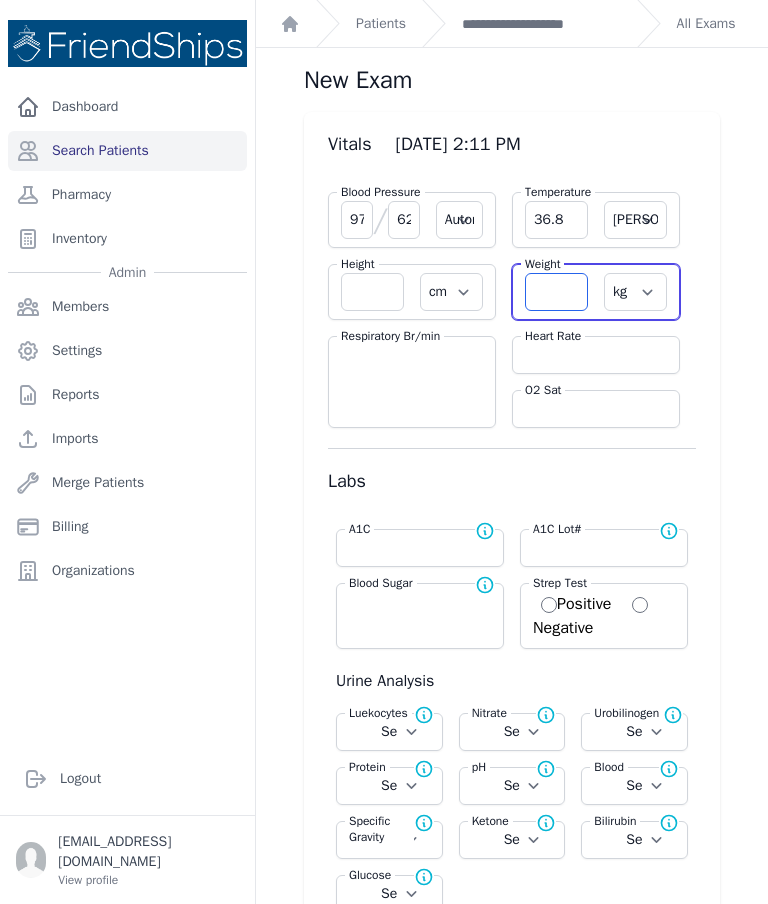click at bounding box center (556, 292) 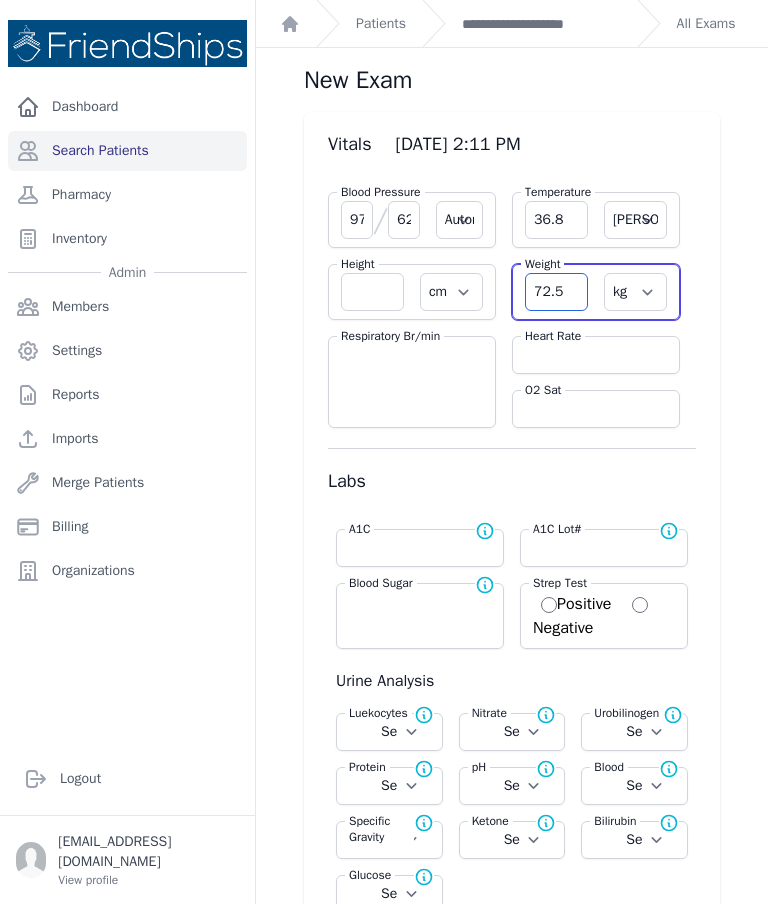 type on "72.5" 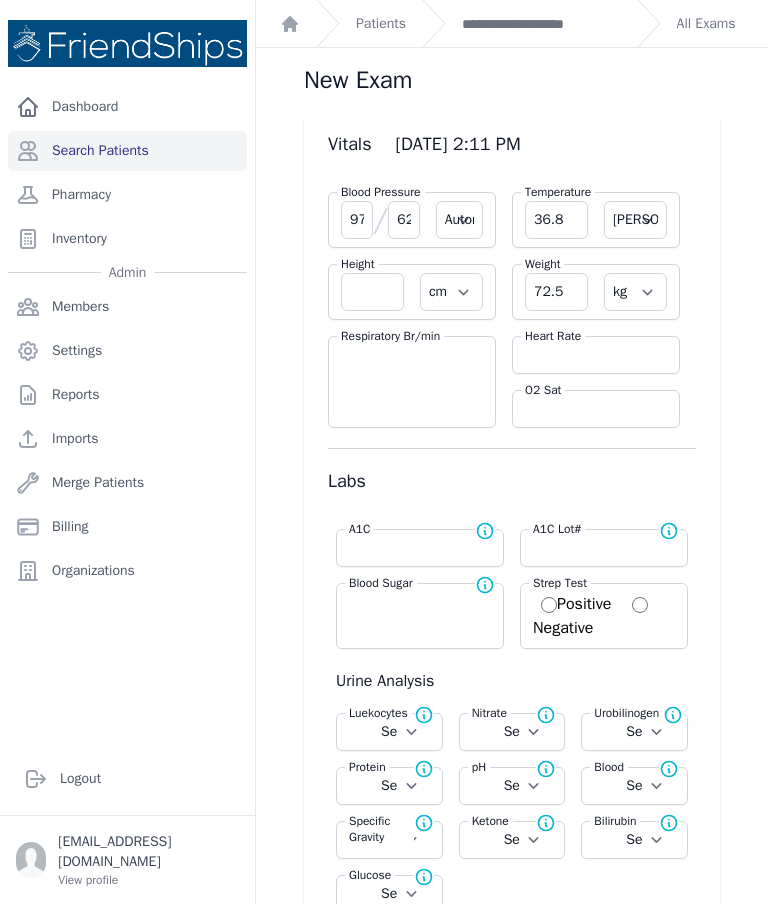click at bounding box center [596, 355] 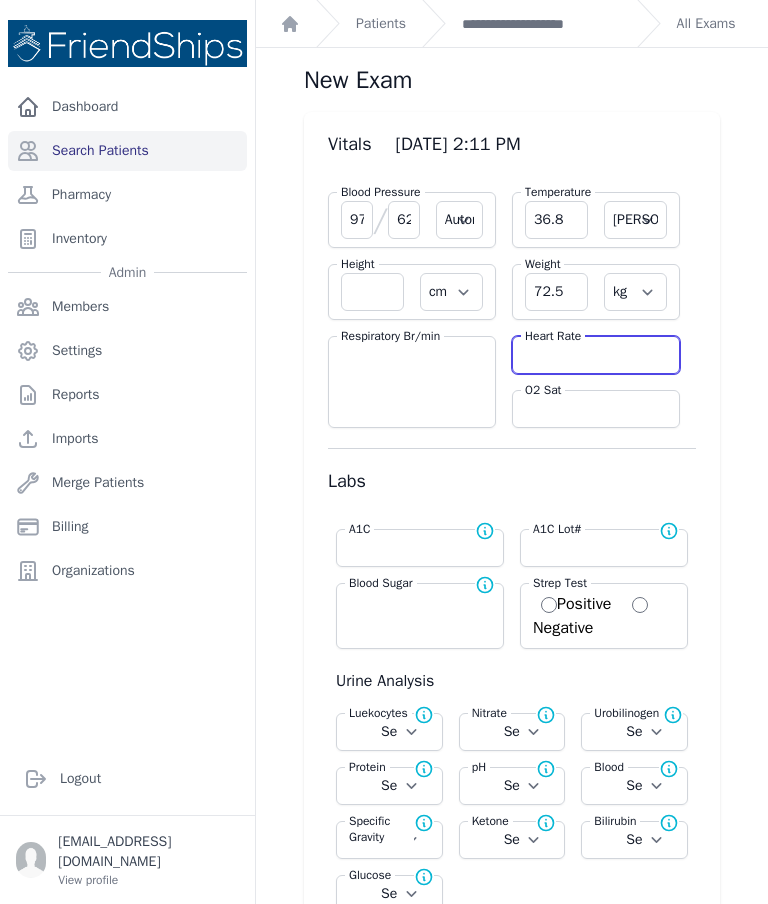 select on "Automatic" 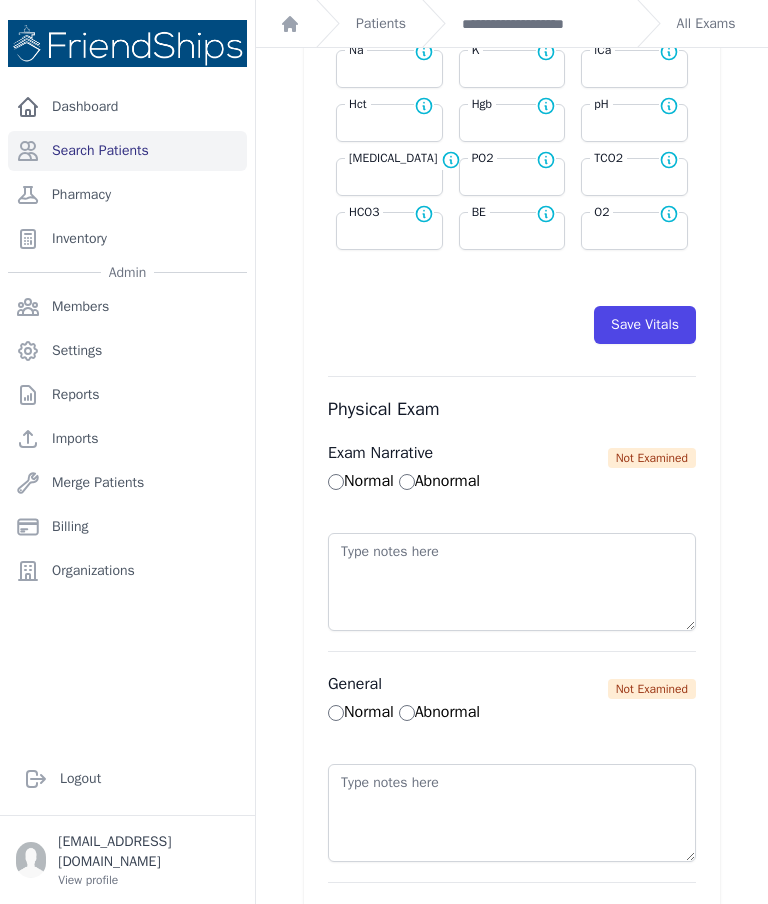 scroll, scrollTop: 965, scrollLeft: 0, axis: vertical 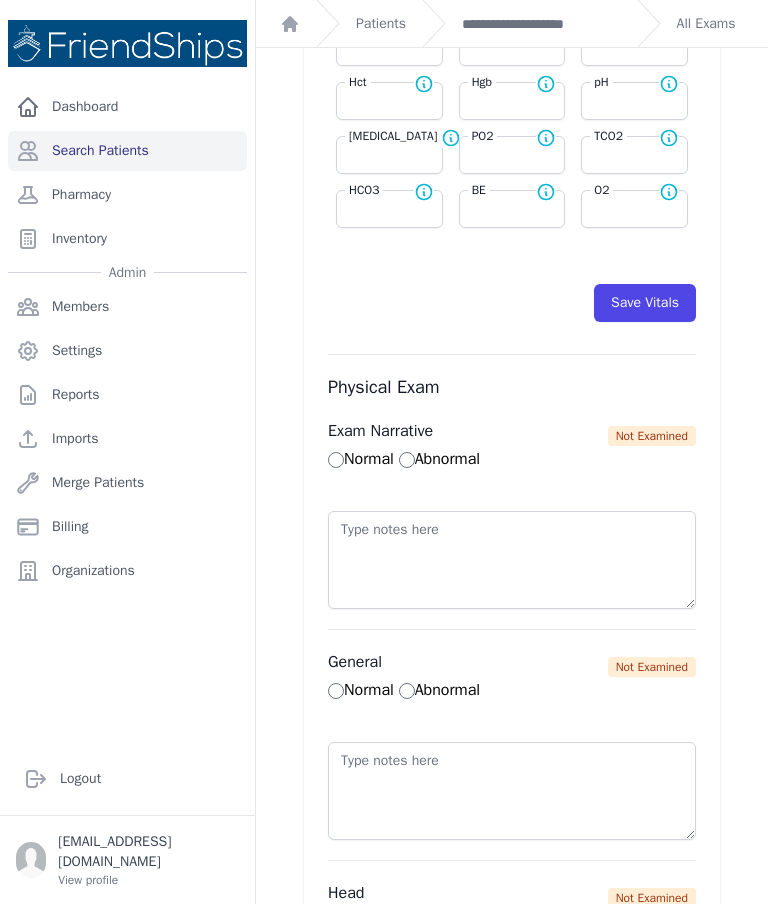 type on "83" 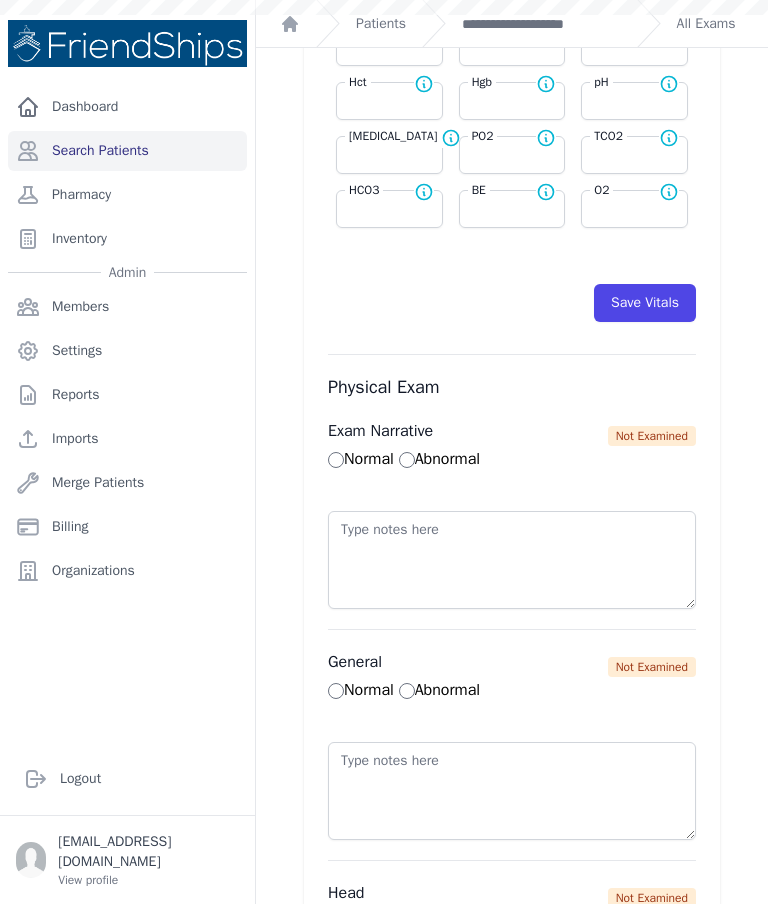 select on "Automatic" 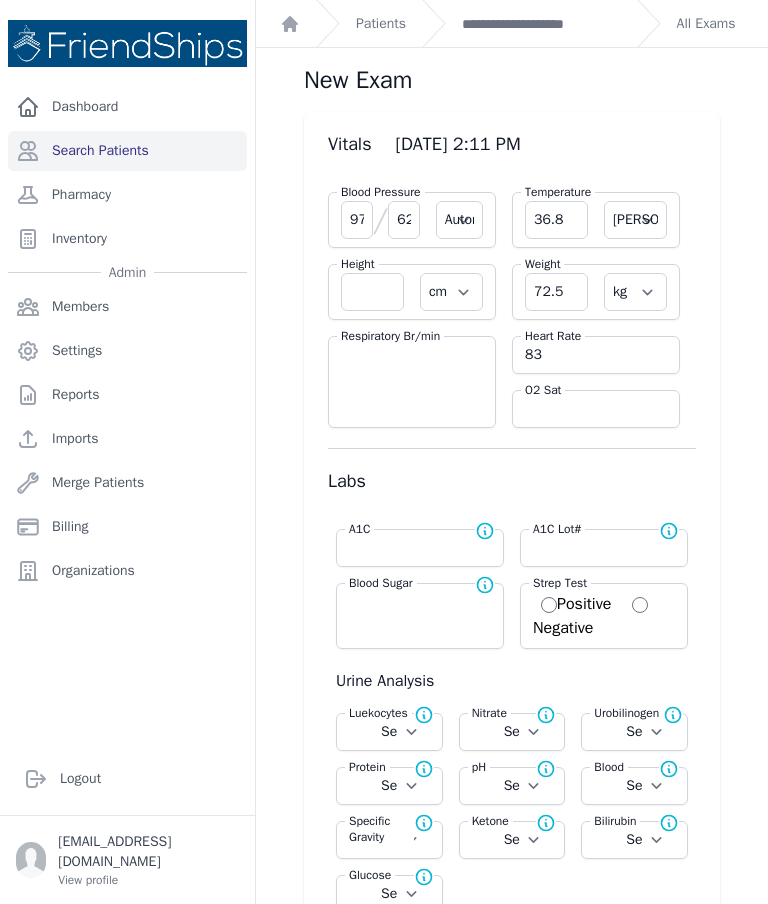 click on "**********" at bounding box center (541, 24) 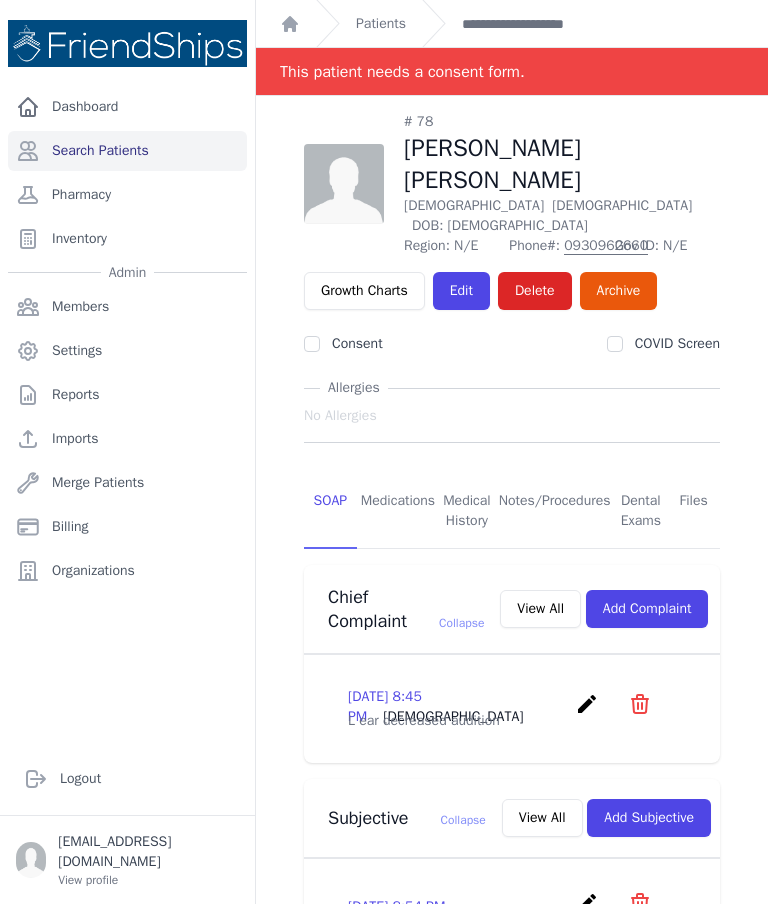 click on "Patients" at bounding box center (381, 24) 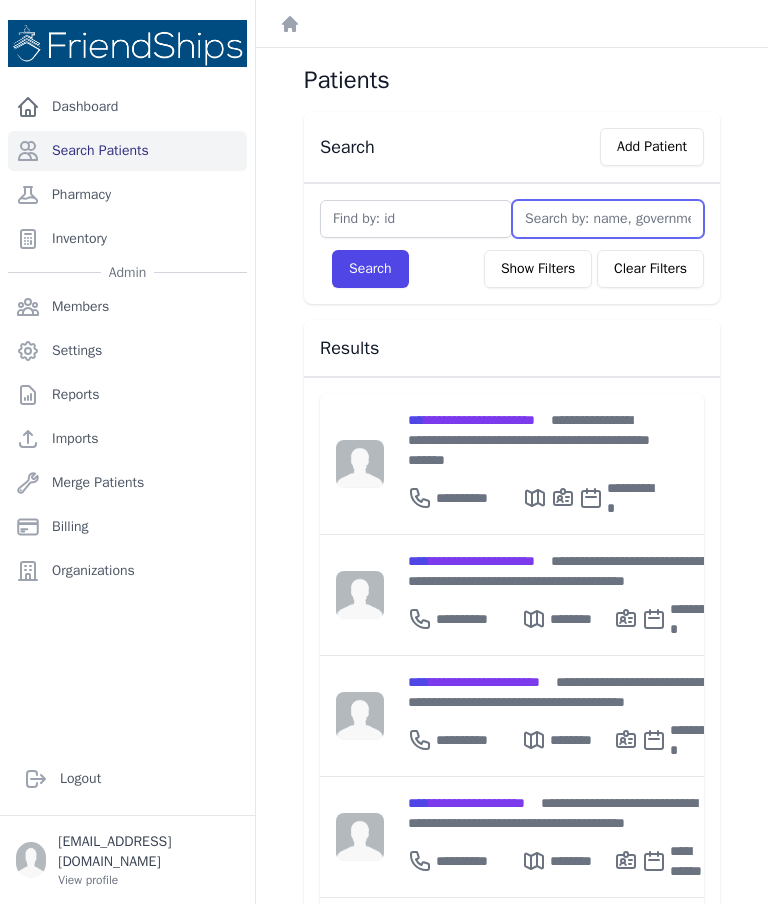 click at bounding box center (608, 219) 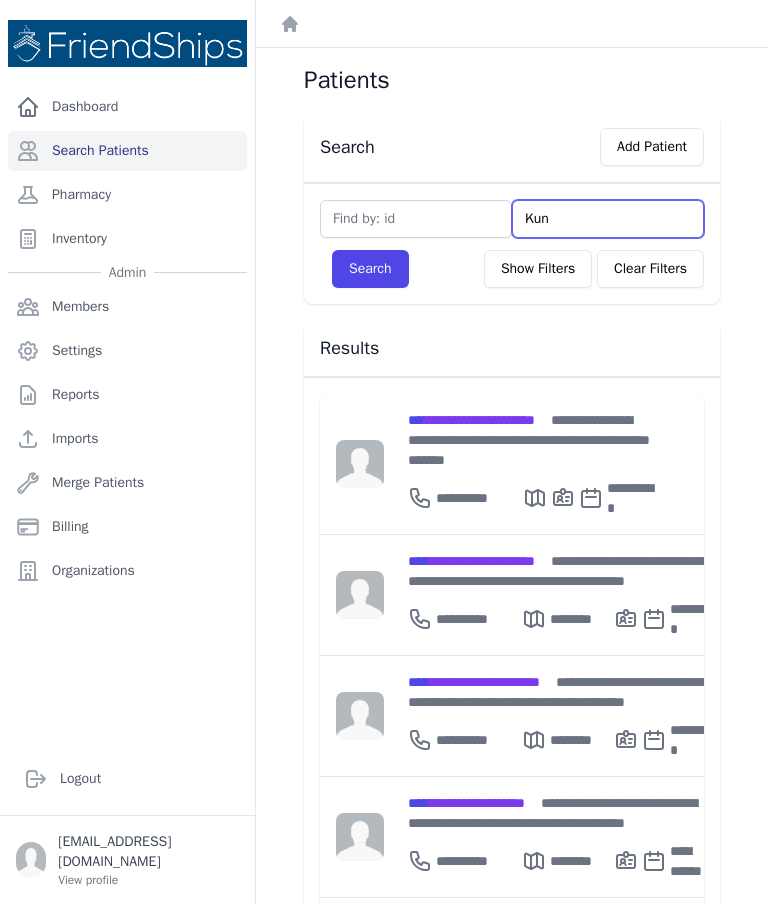 type on "Kuna" 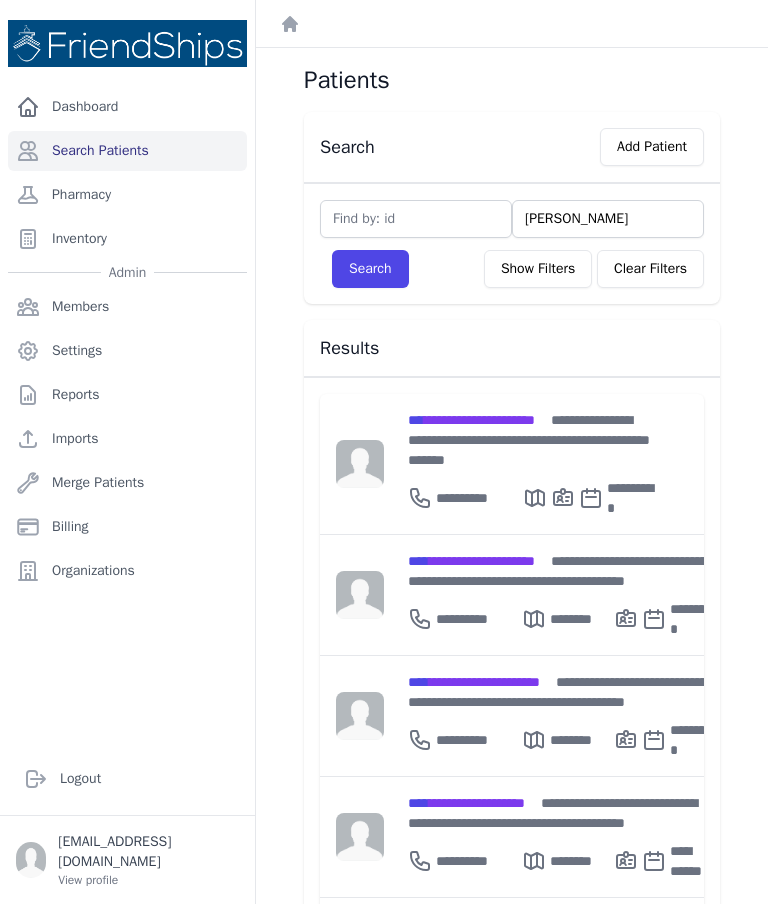 click on "Search" at bounding box center [370, 269] 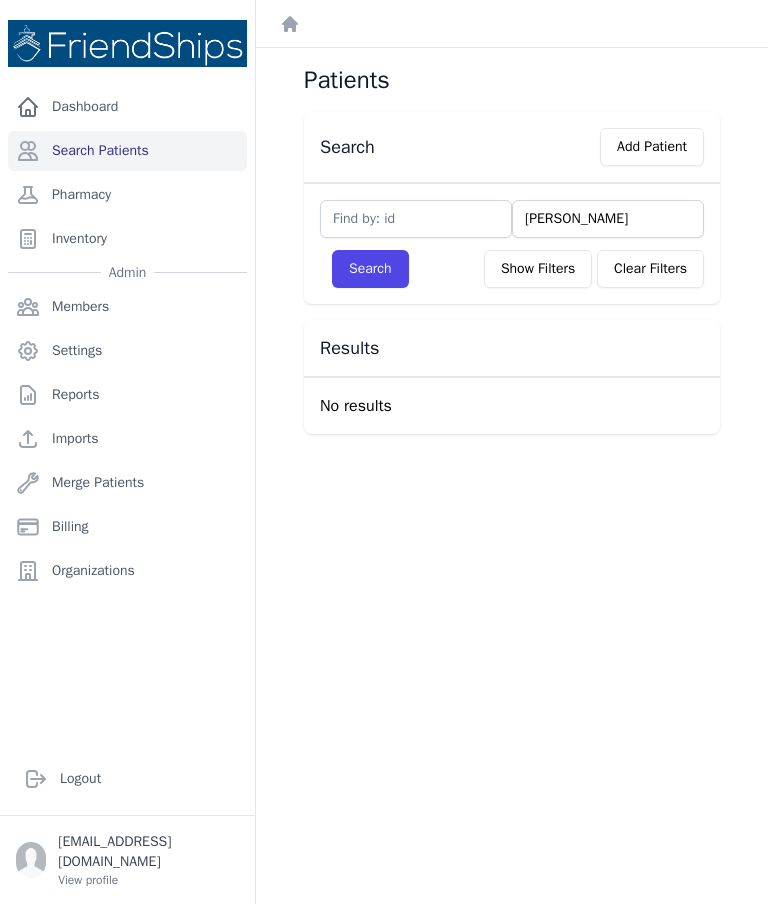 click on "Kuna" at bounding box center [608, 219] 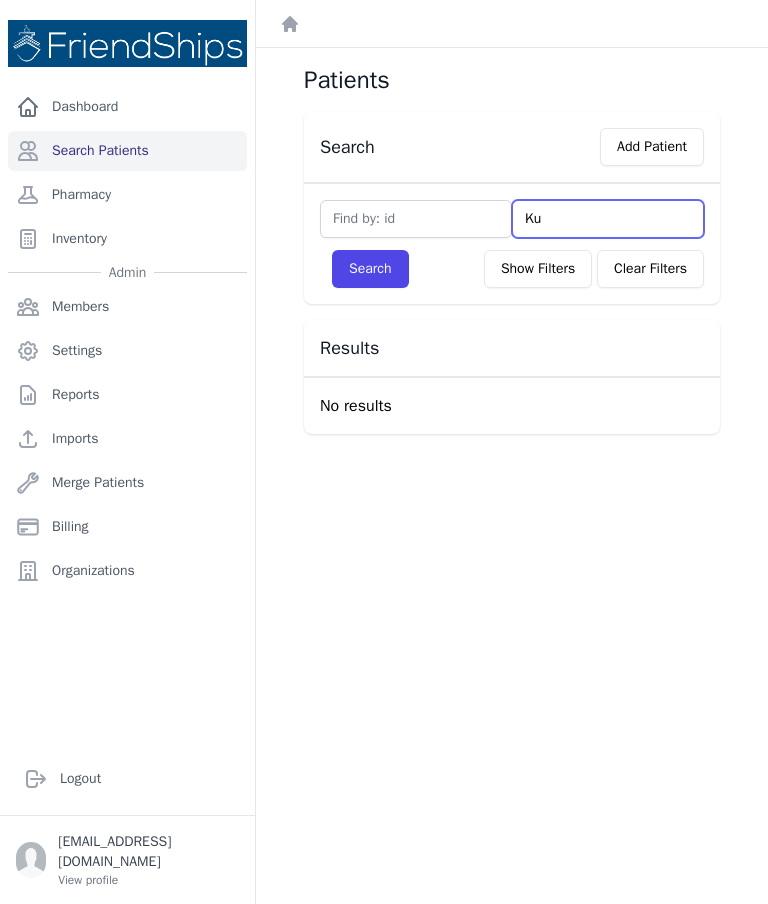 type on "K" 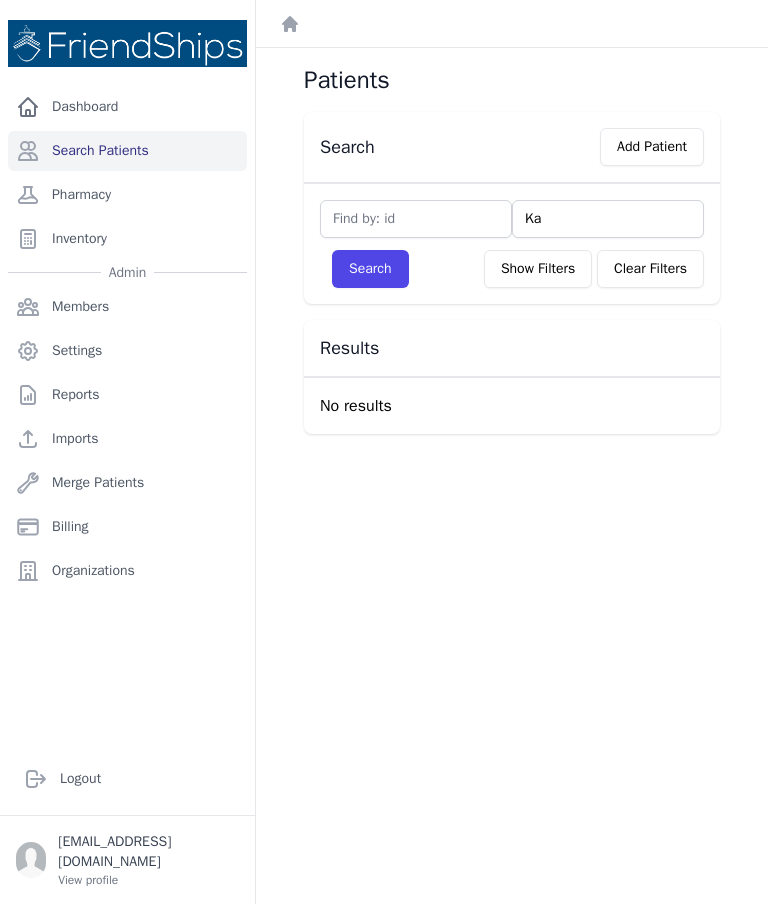 type on "Kaw" 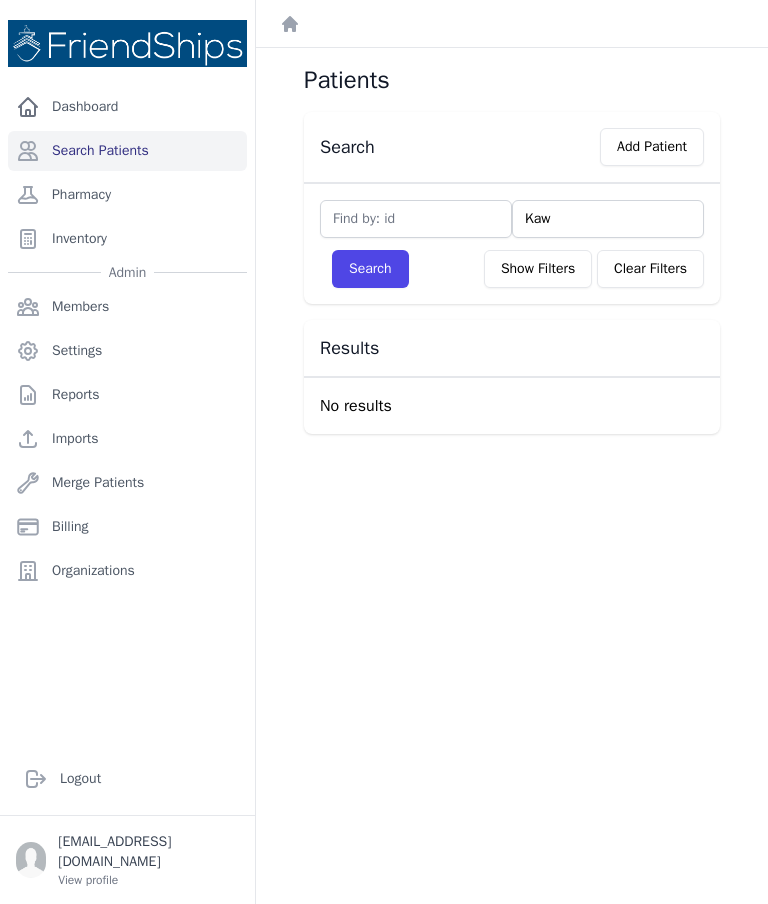 type on "Kawn" 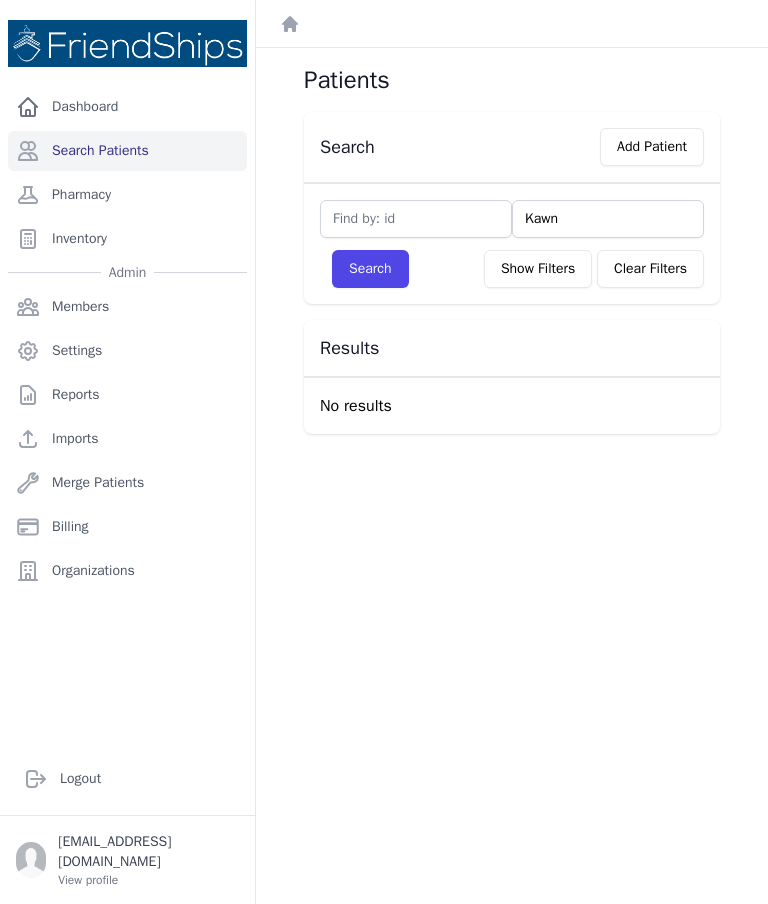 type on "Kawny" 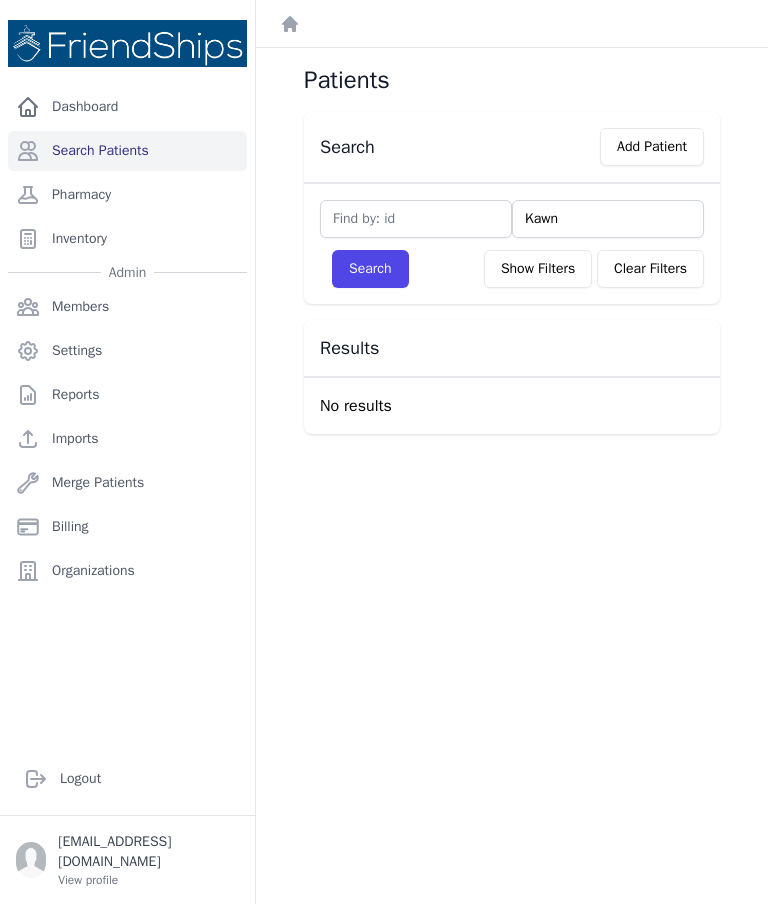 type on "Kaw" 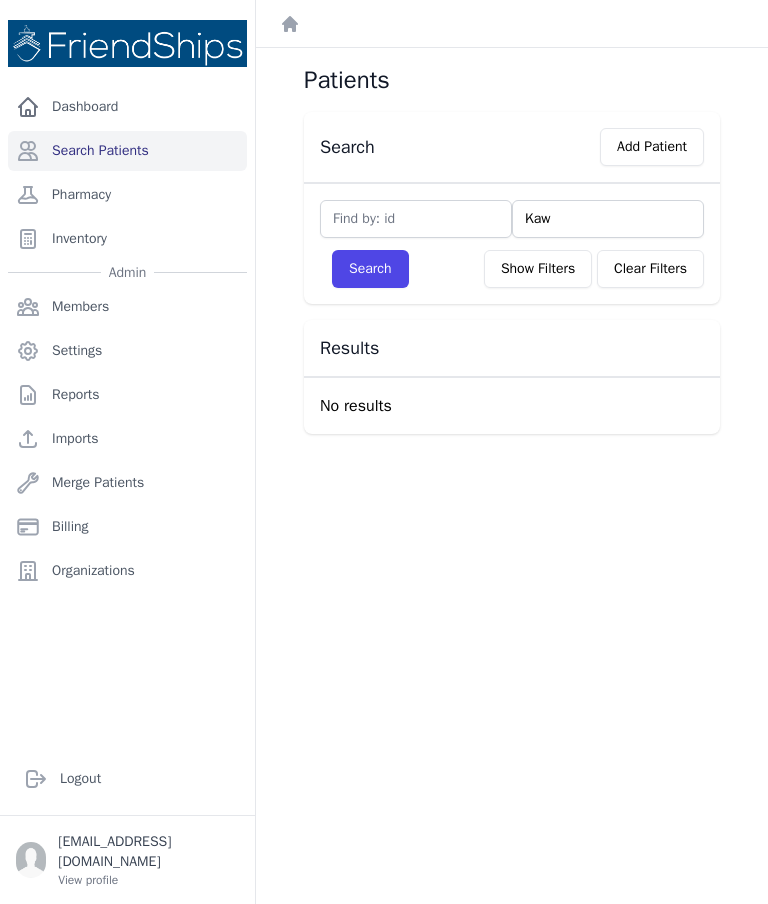 type on "Kawny" 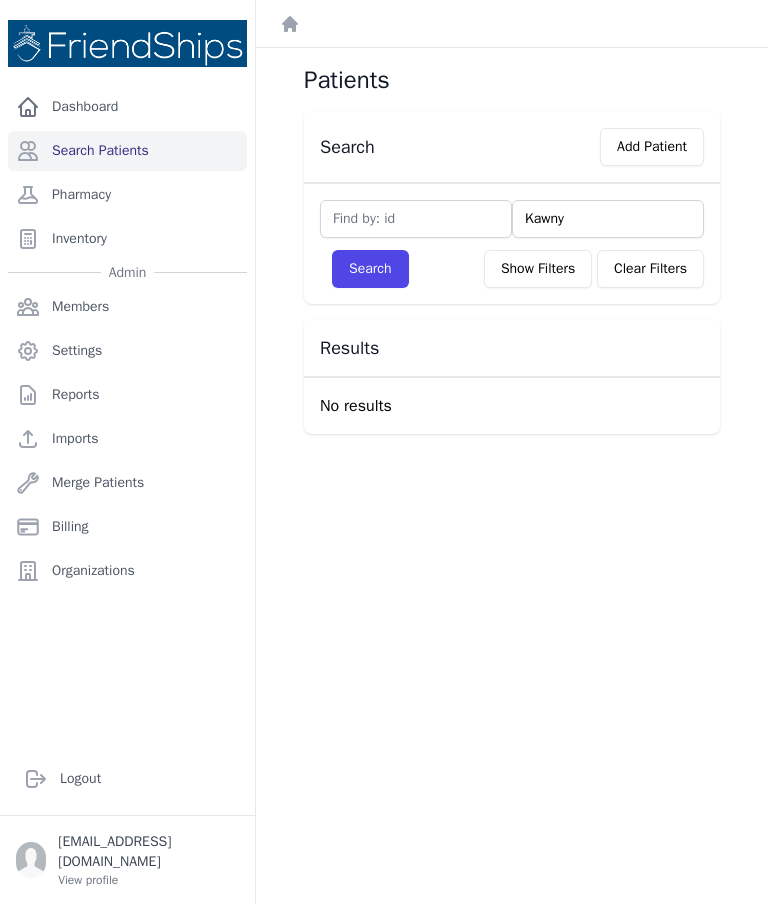 click on "Search" at bounding box center (370, 269) 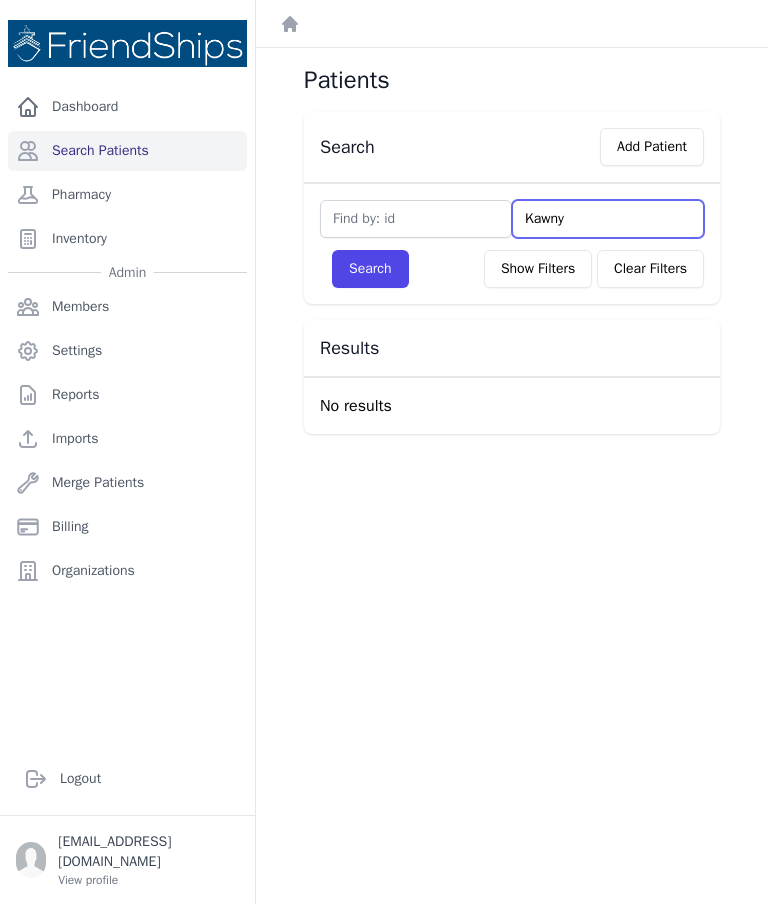 click on "Kawny" at bounding box center [608, 219] 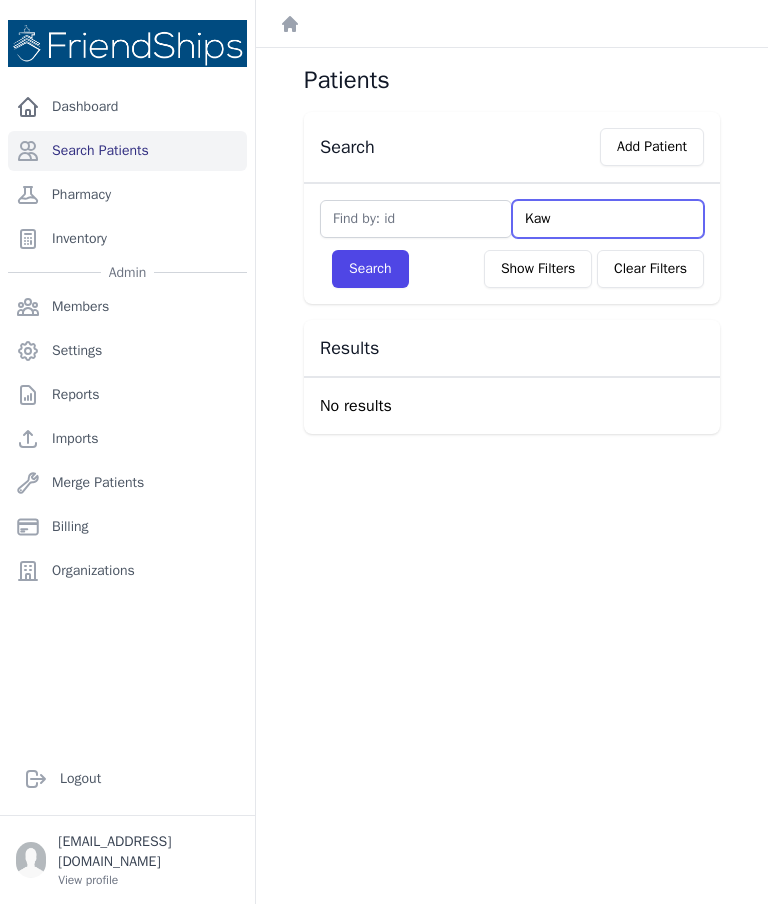 type on "Ka" 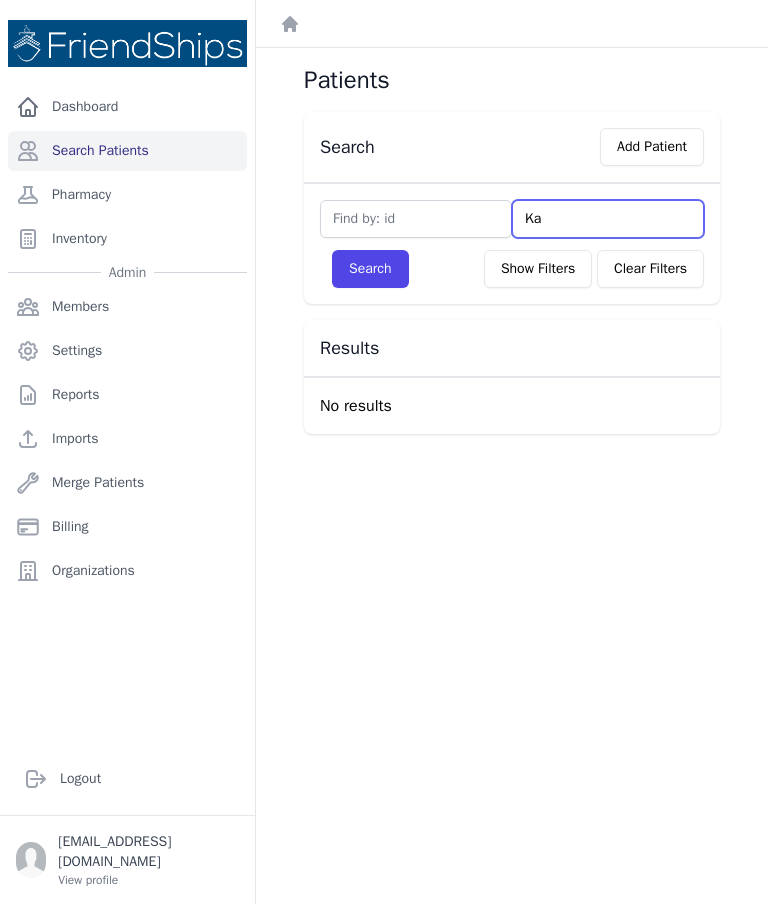 type on "K" 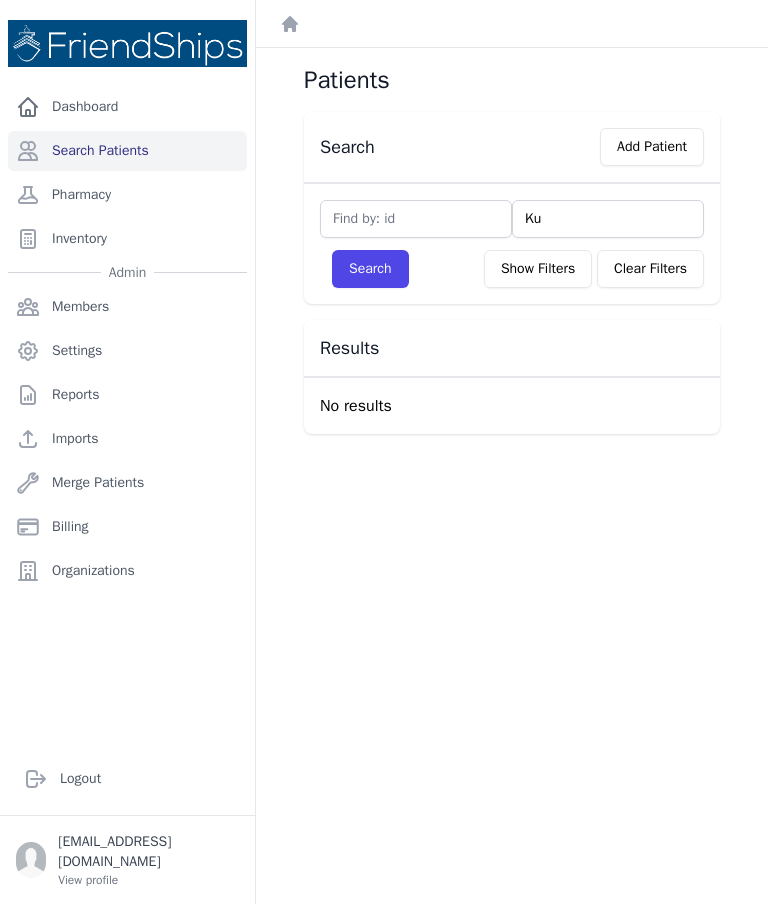 type on "Kun" 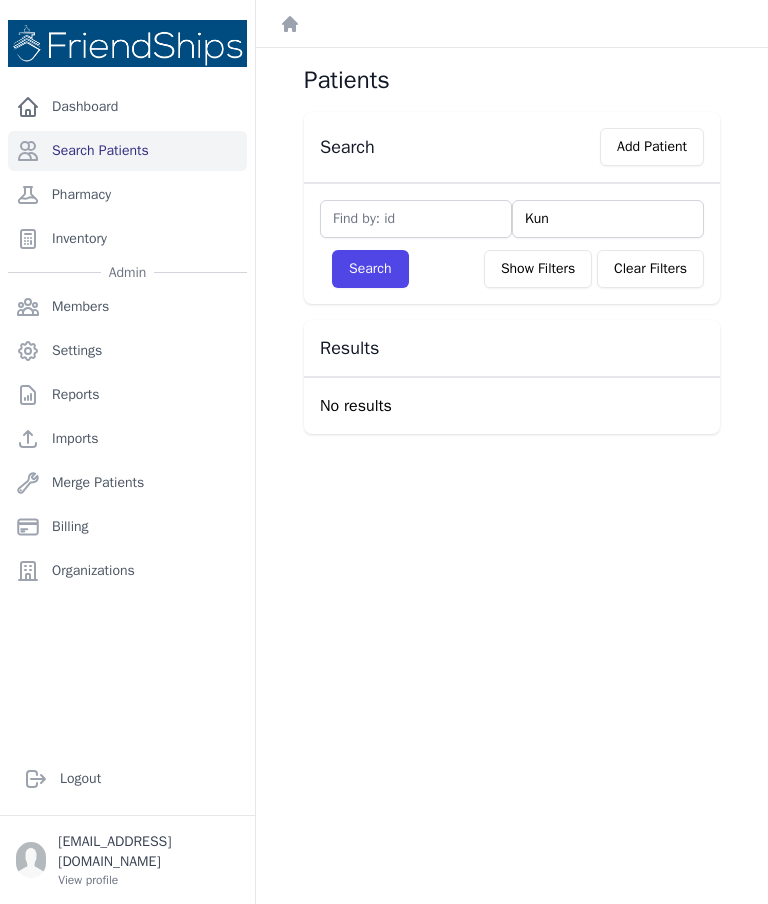 type on "Kuna" 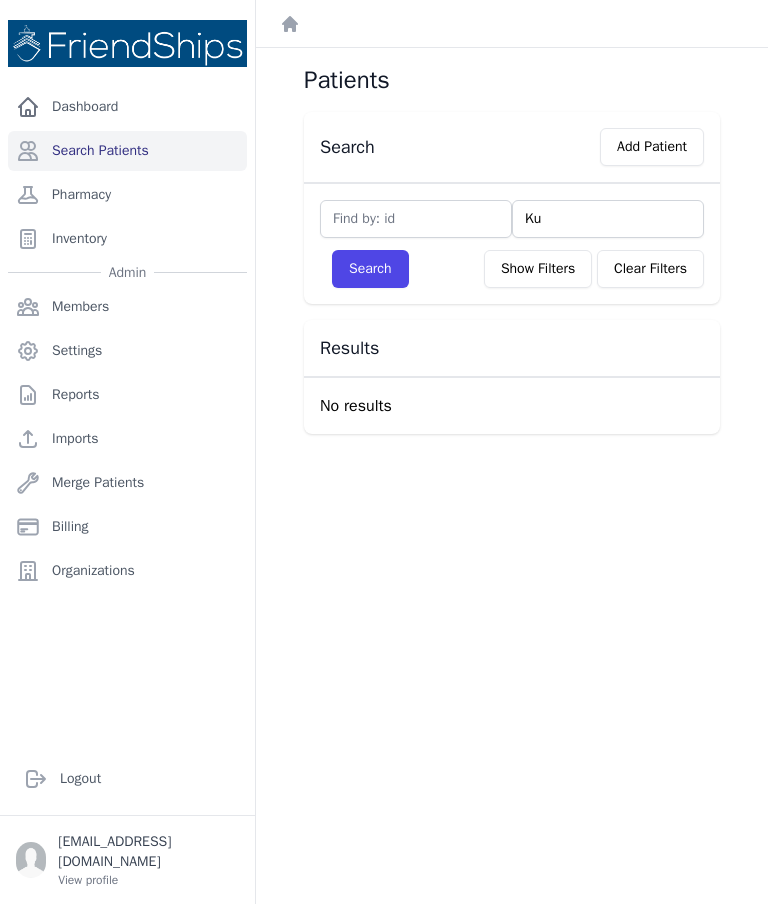 type on "K" 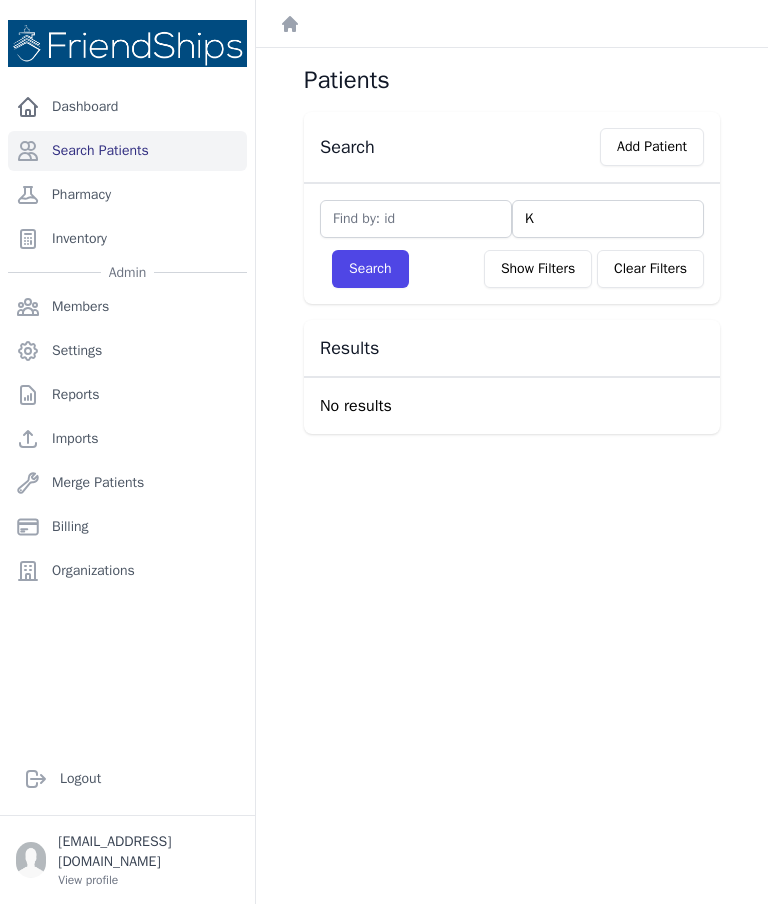 type 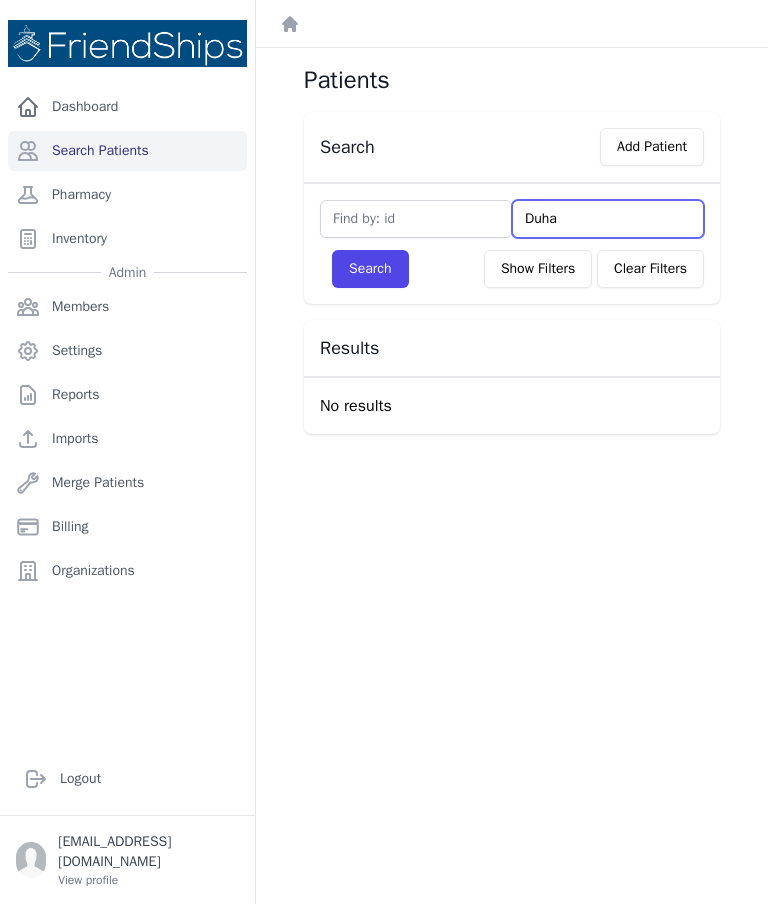 type on "Duhan" 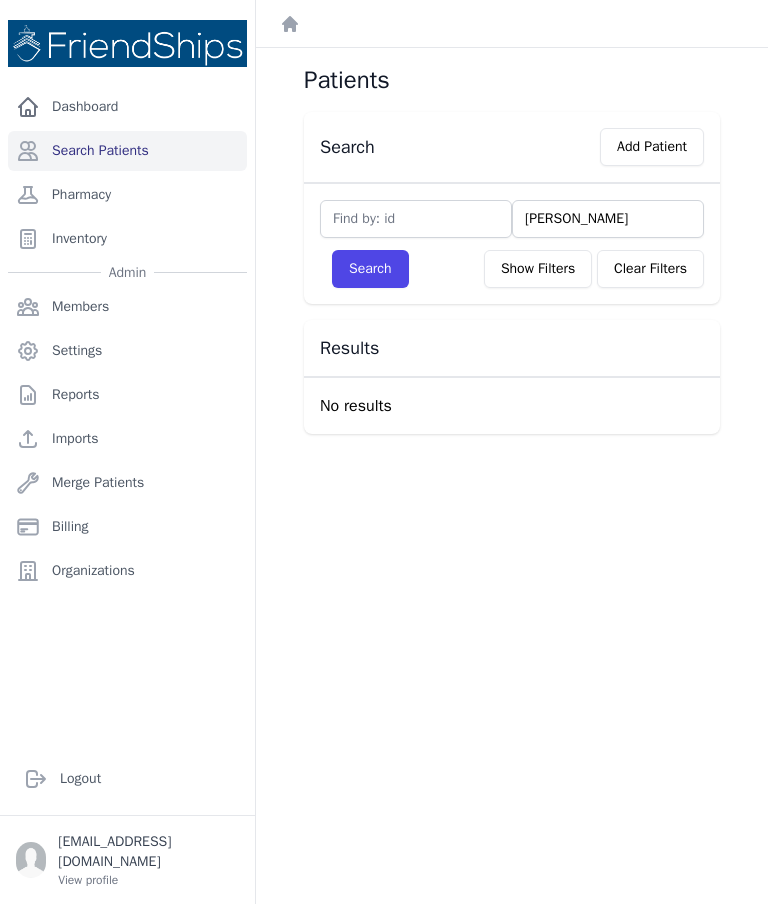 type on "Duhan" 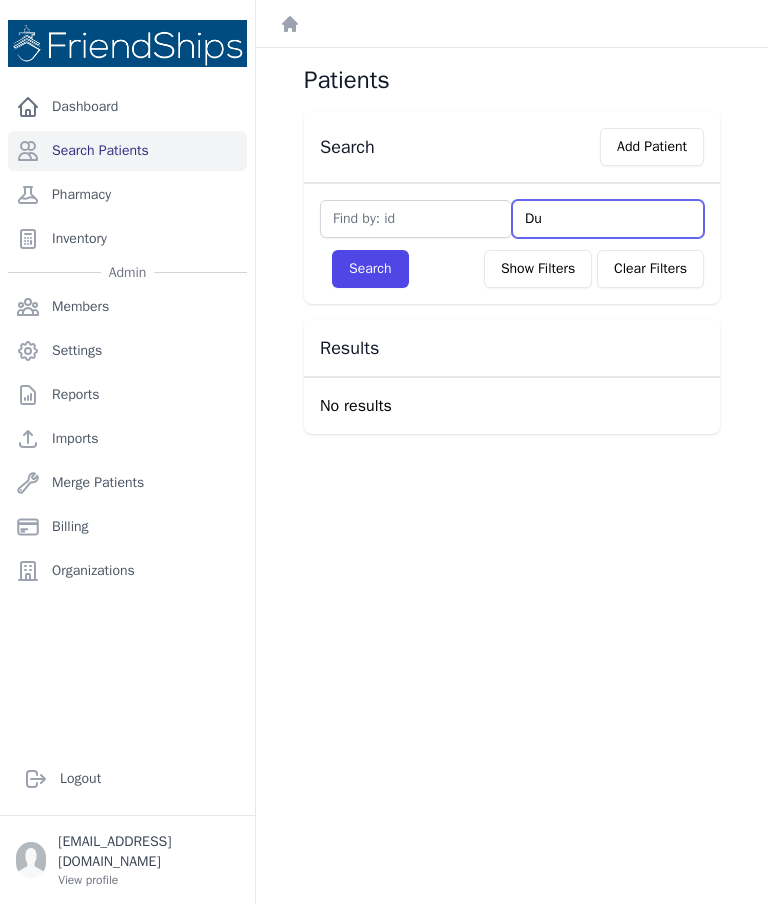 type on "D" 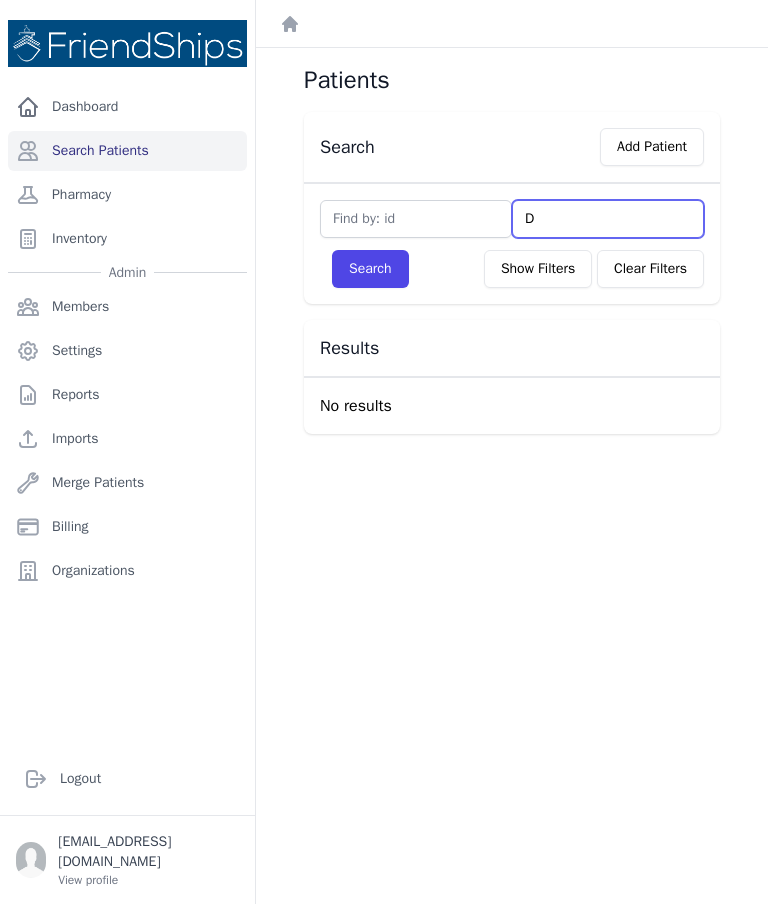 type 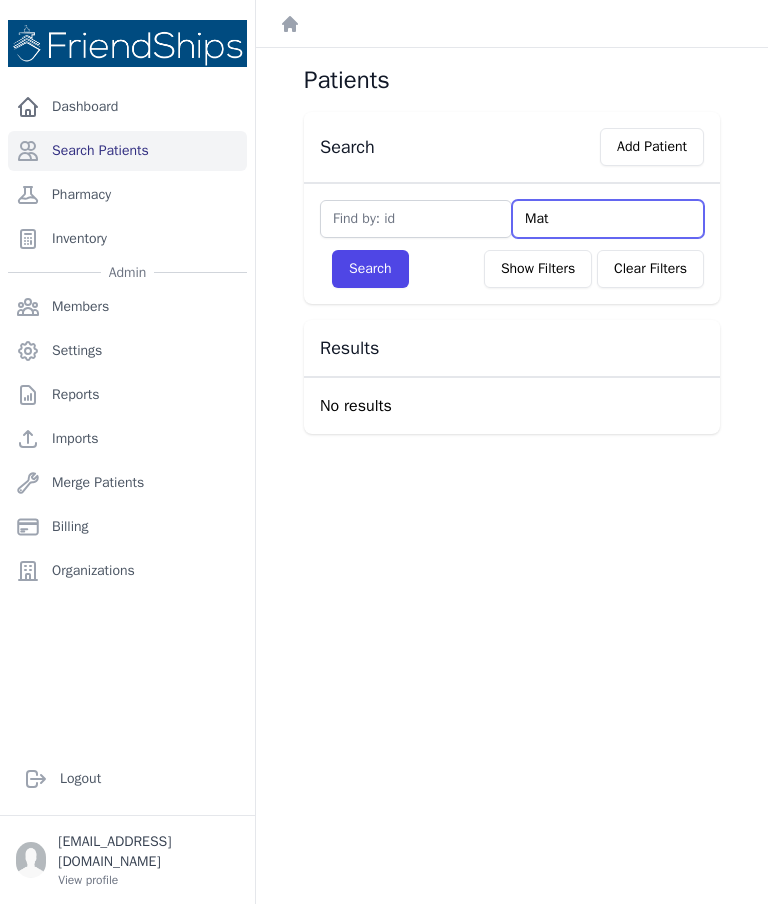 type on "Mata" 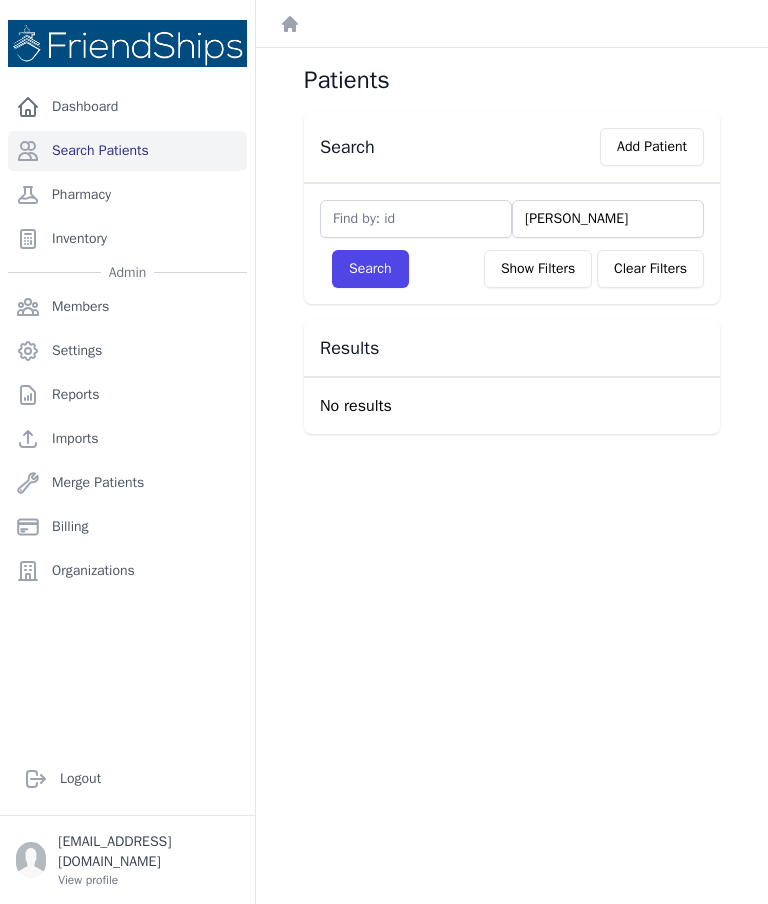 type on "Matab" 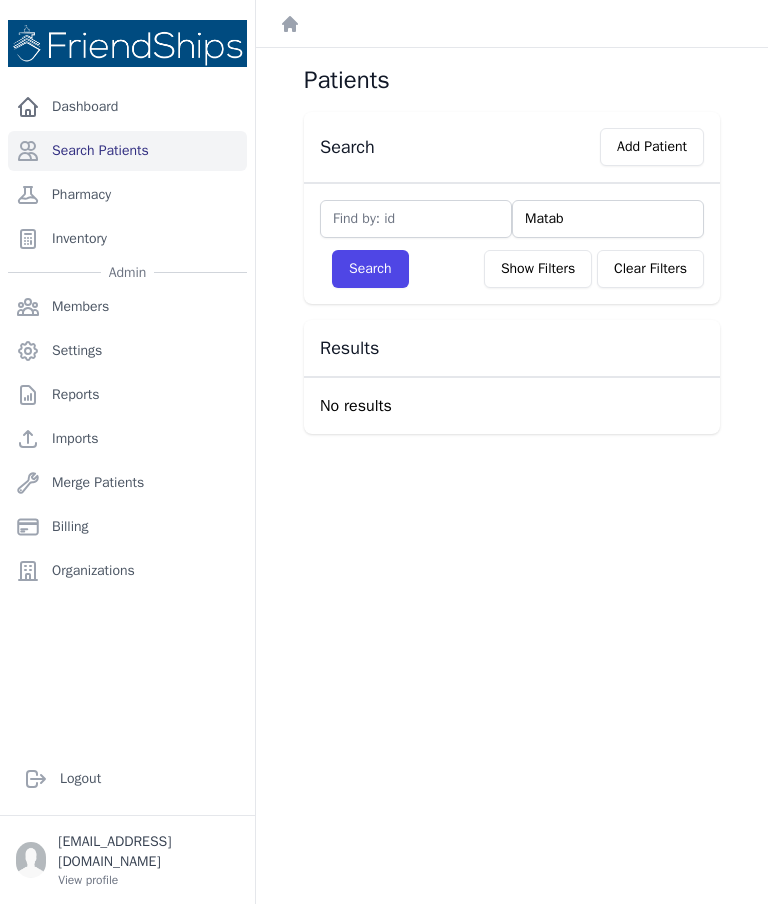 click on "Search" at bounding box center [370, 269] 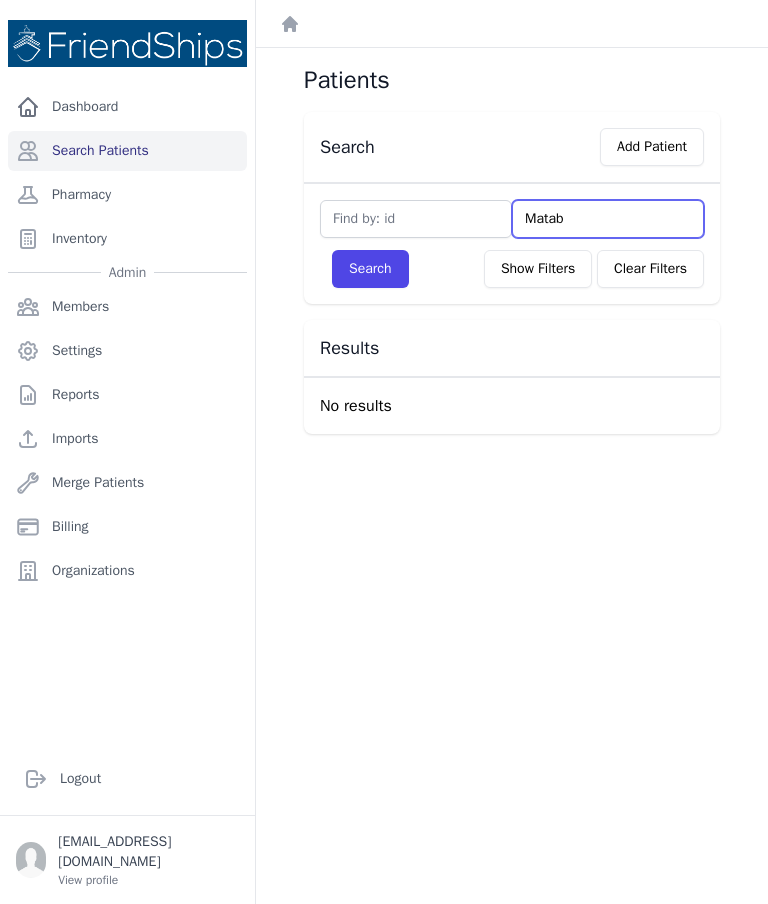 click on "Matab" at bounding box center (608, 219) 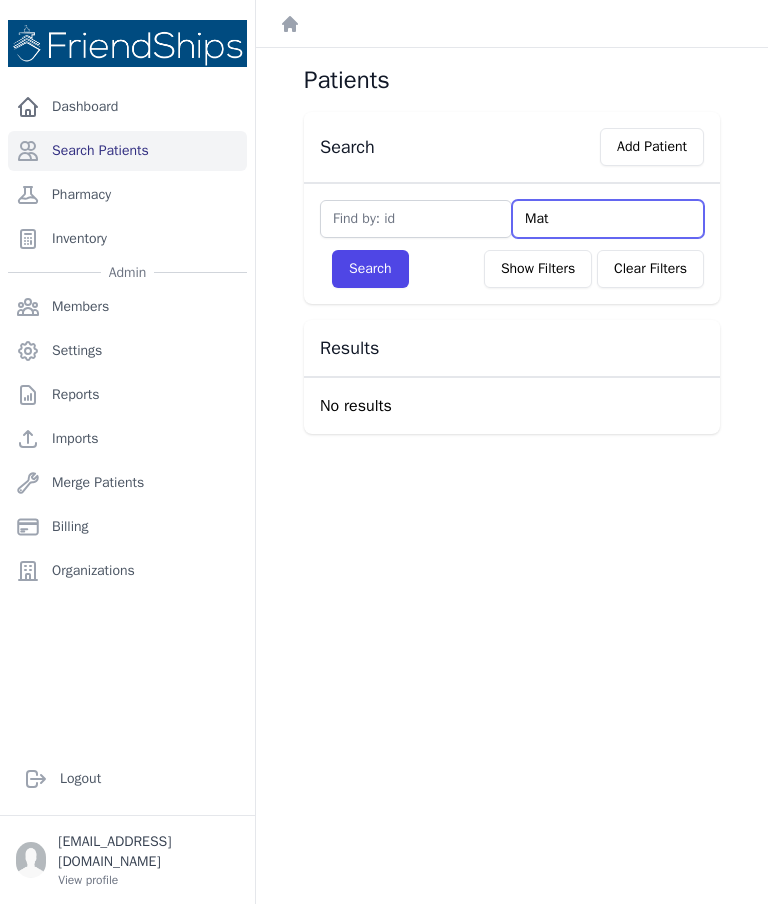 type on "Ma" 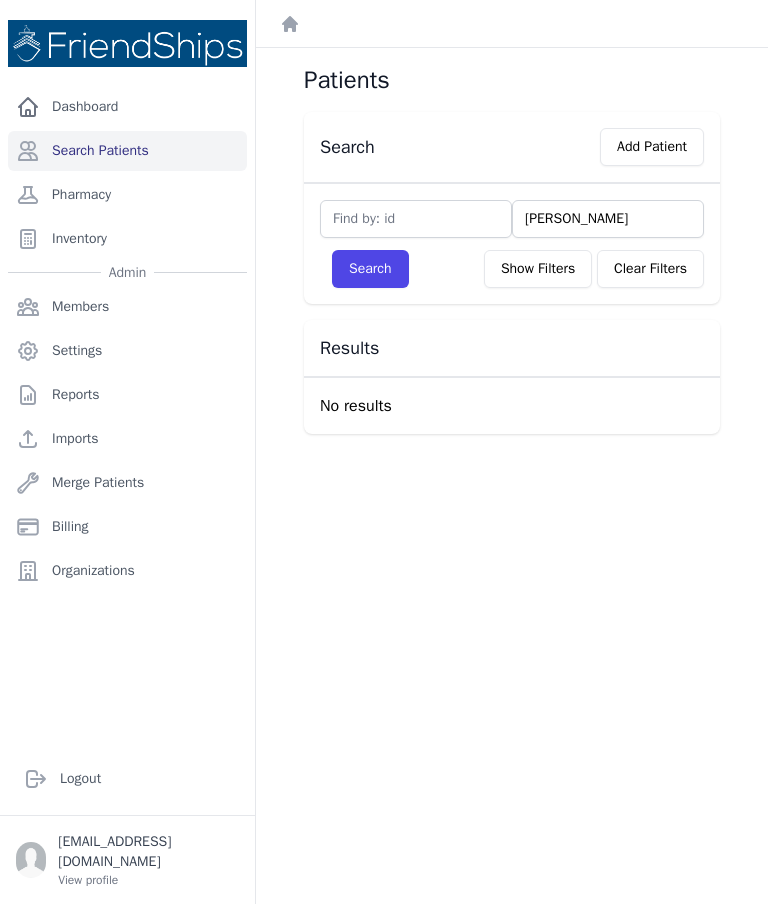 type on "Matae" 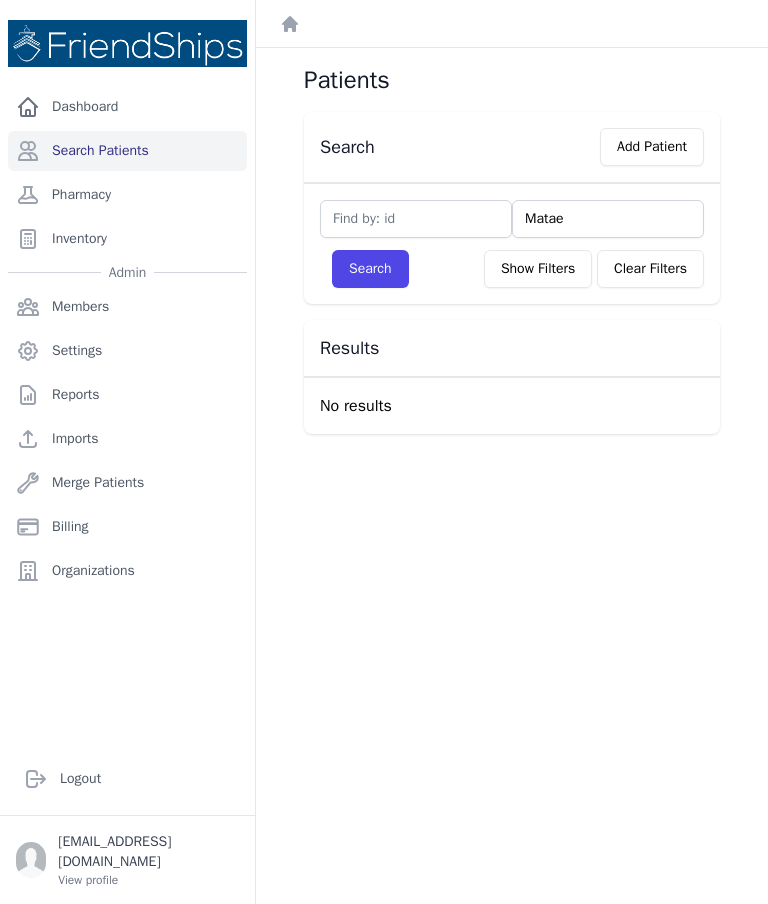 type on "Mataeb" 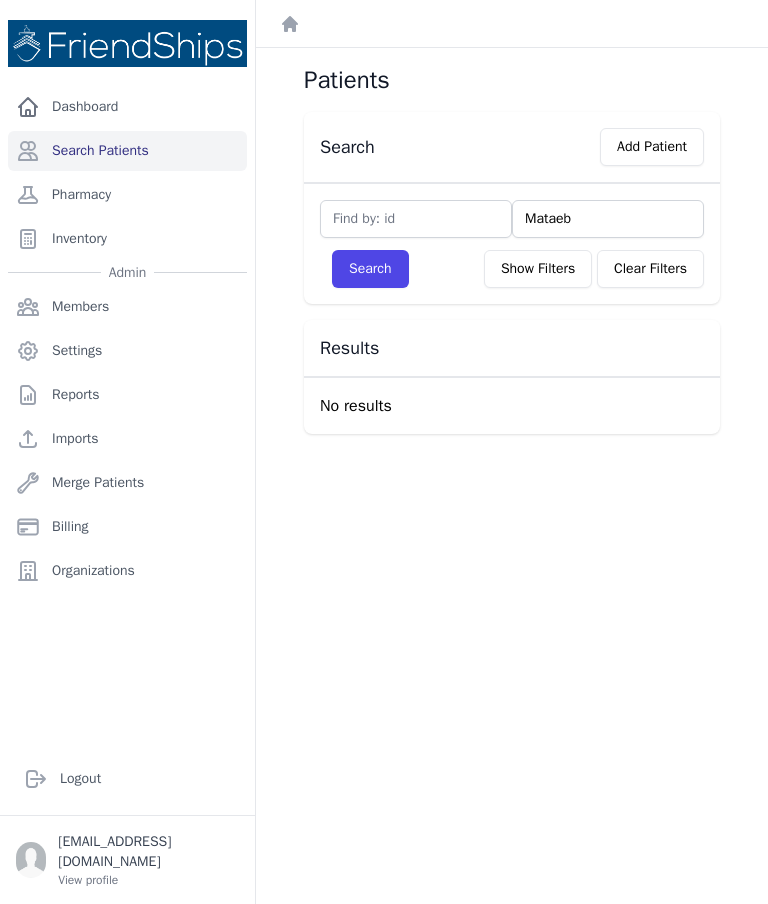 click on "Search" at bounding box center (370, 269) 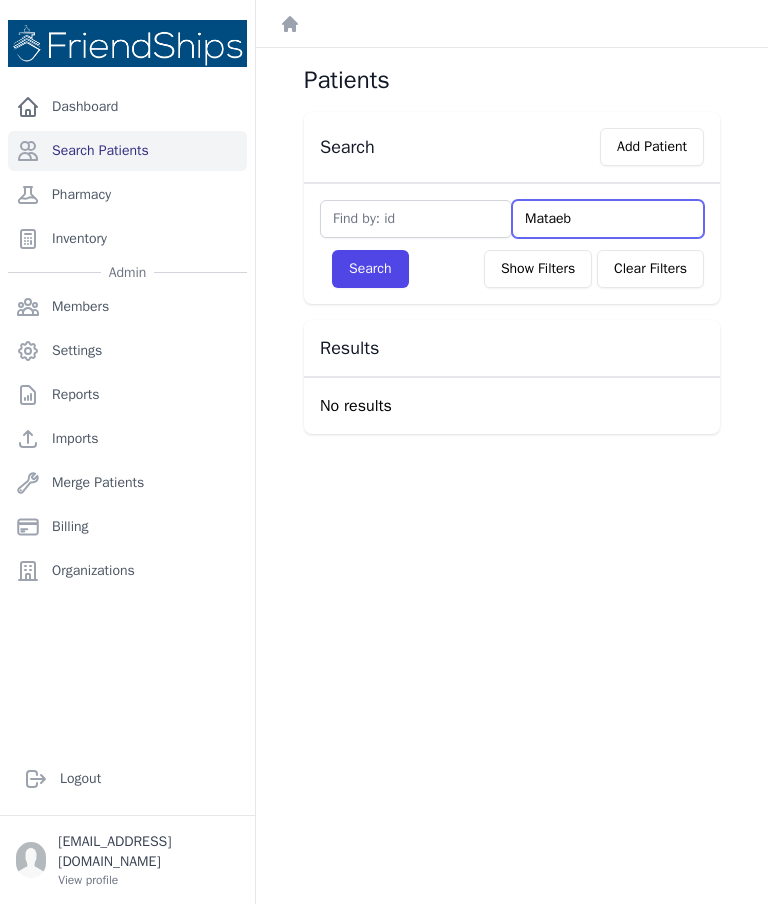click on "Mataeb" at bounding box center (608, 219) 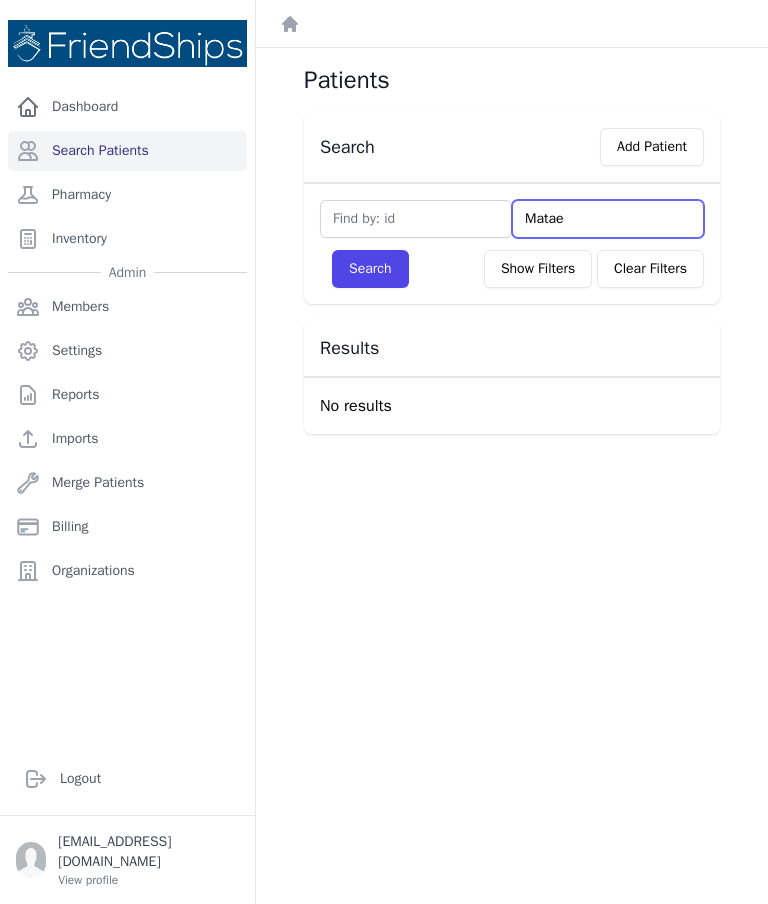 type on "Mata" 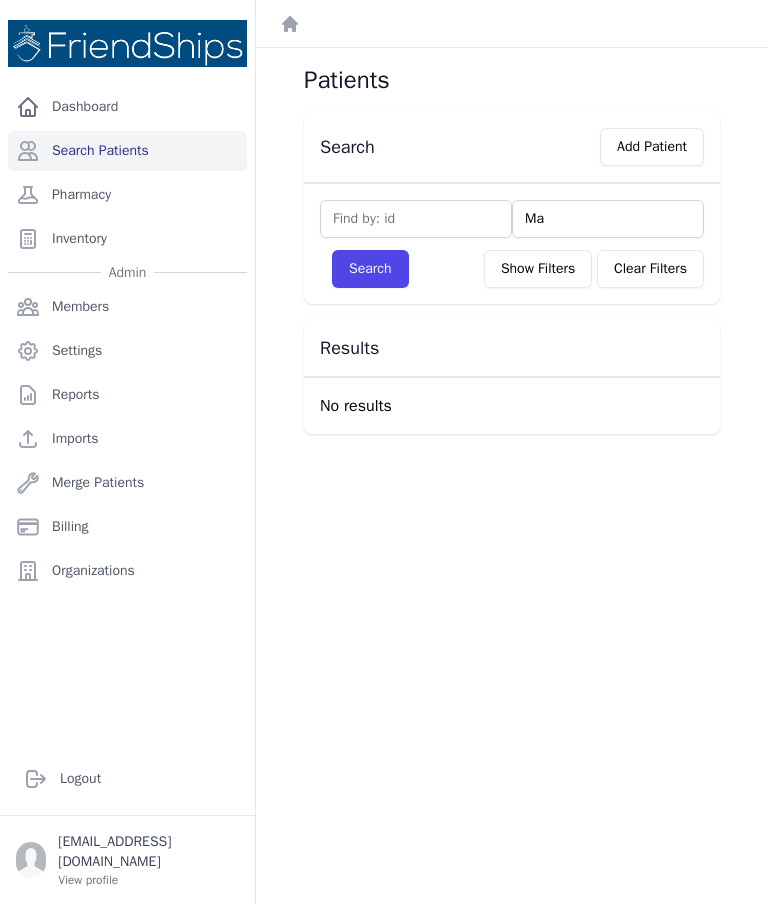 type on "M" 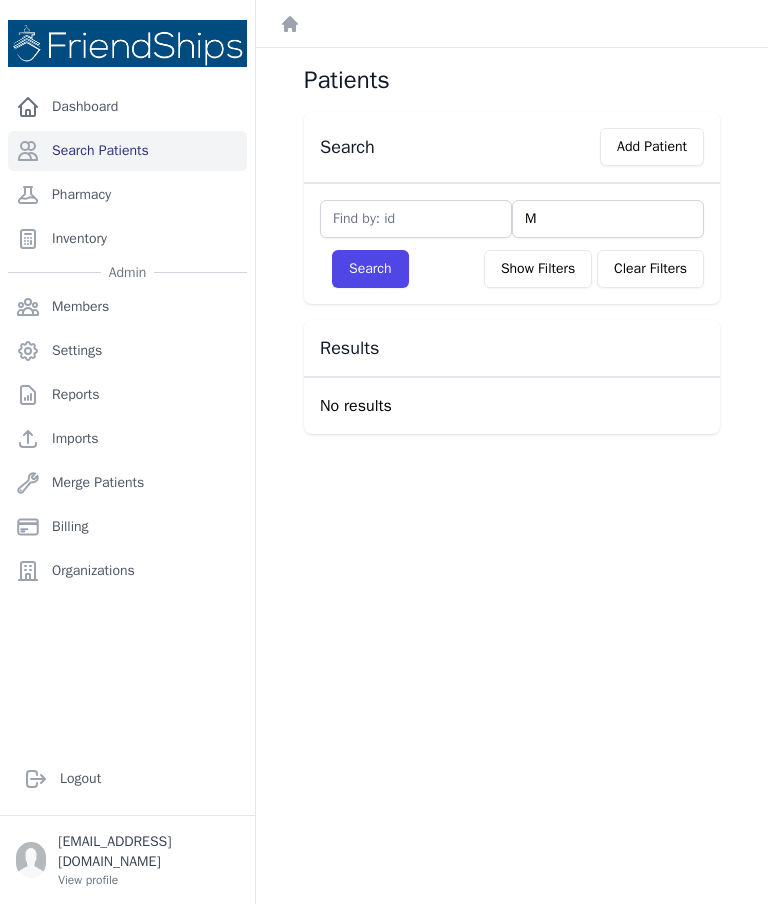 type 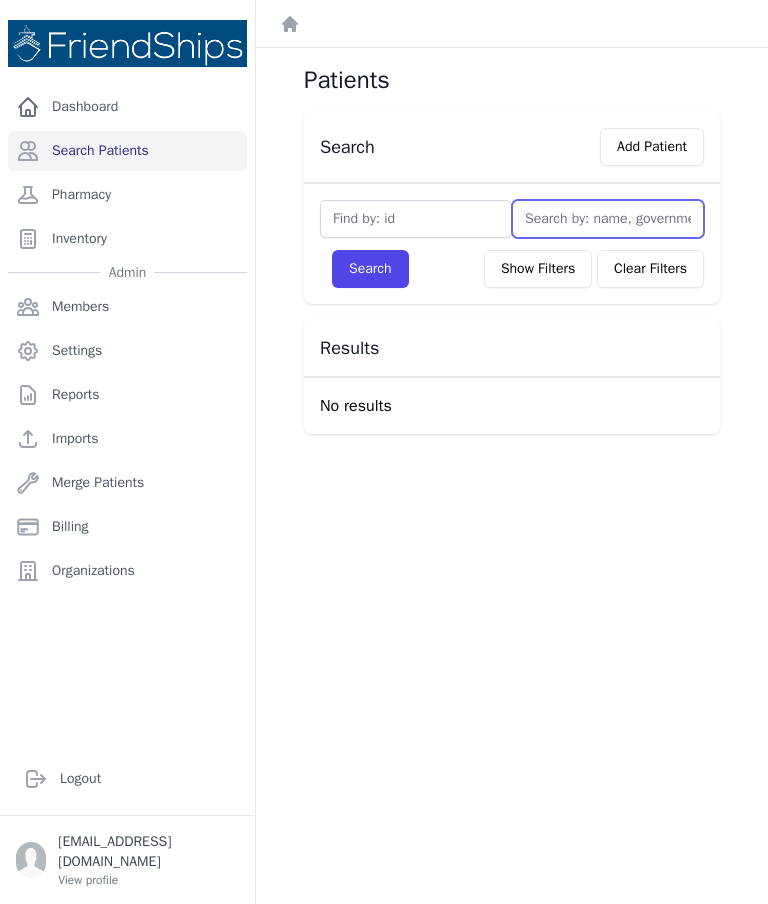 type on "T" 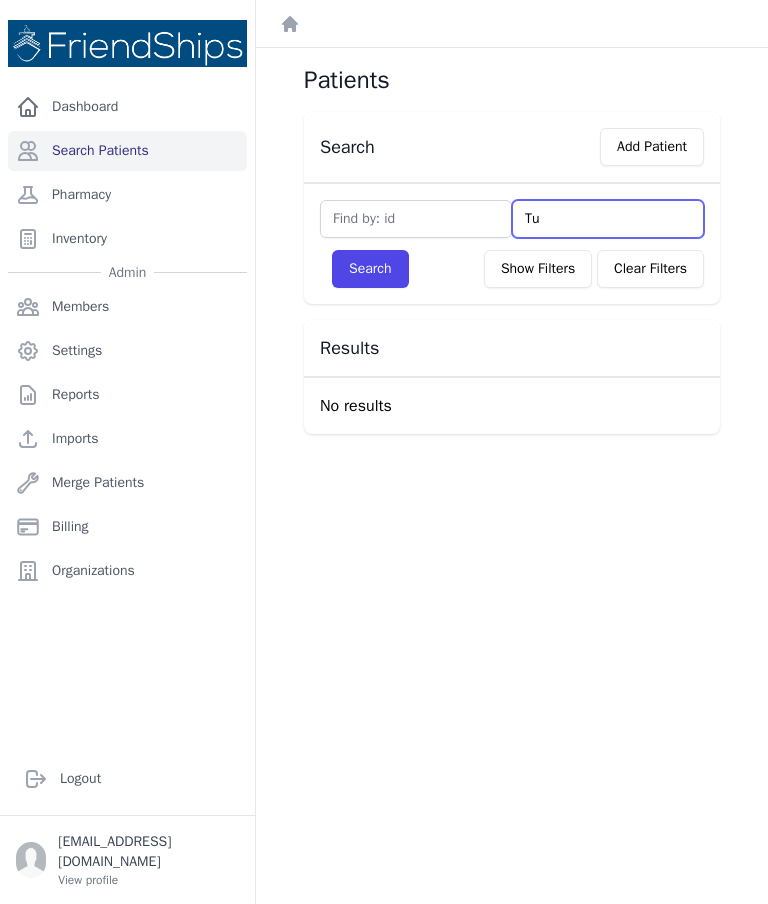 type on "Tuh" 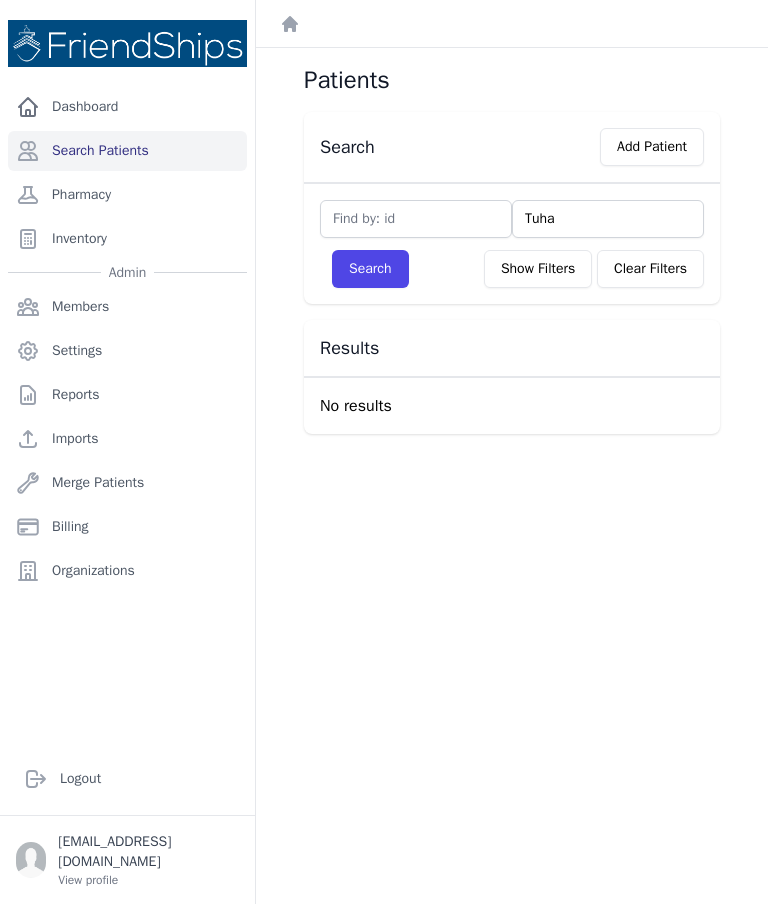 type on "Tuhan" 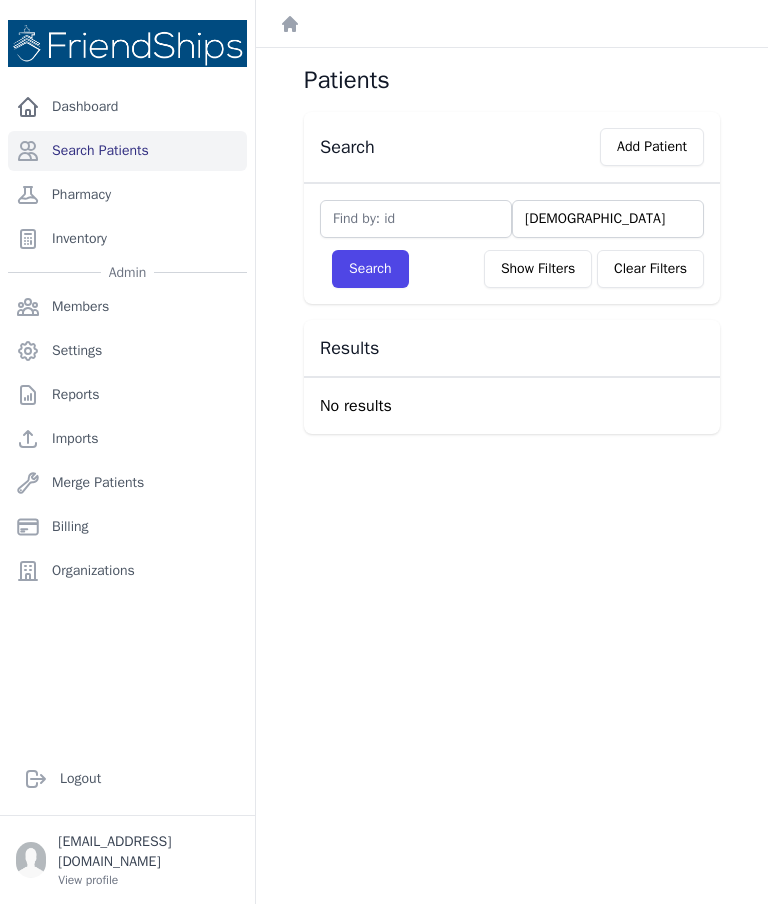 click on "Search" at bounding box center [370, 269] 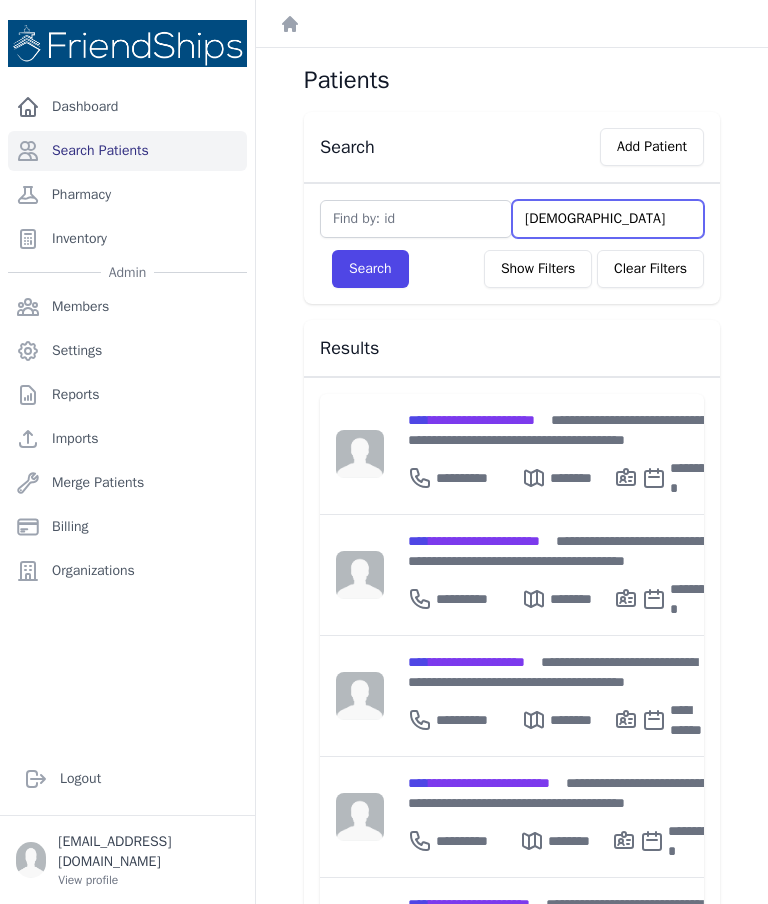 click on "Tuhan" at bounding box center [608, 219] 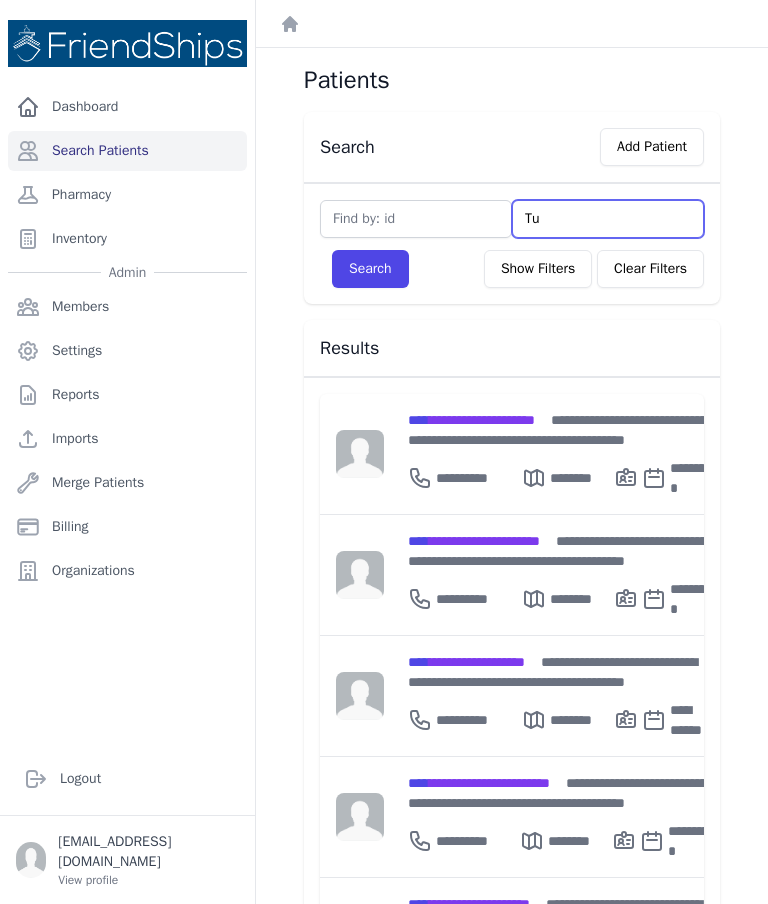 type on "T" 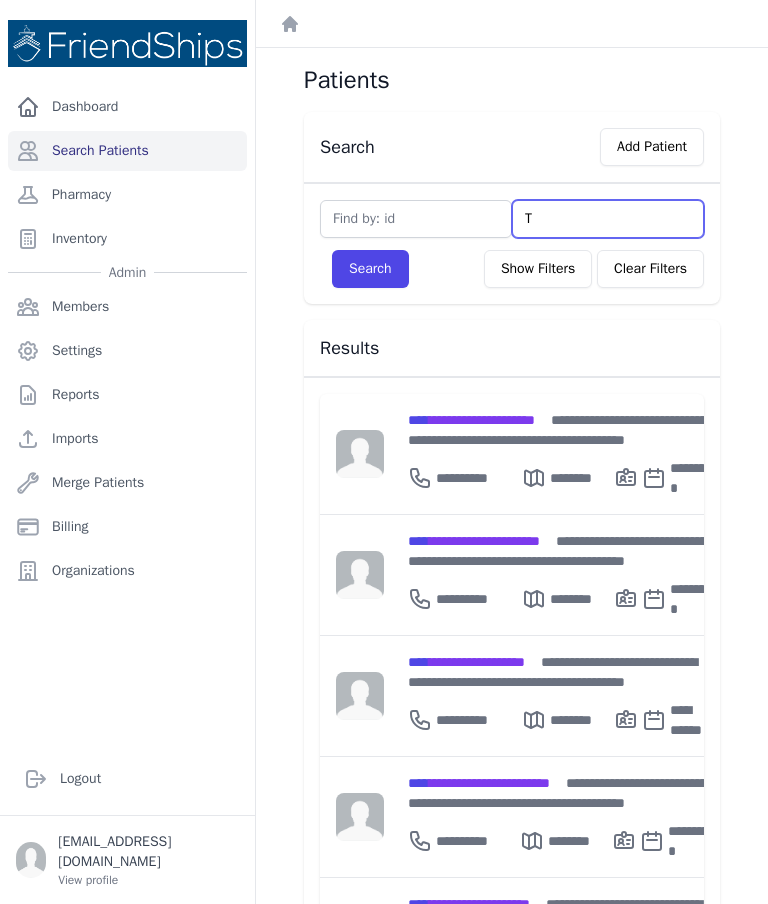 type 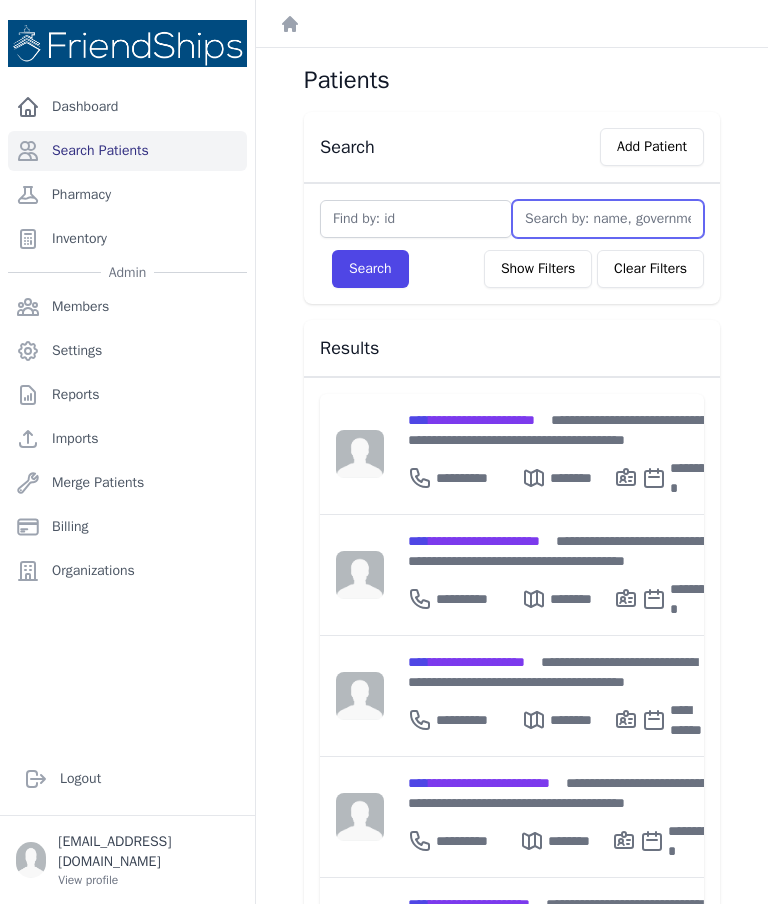 type on "K" 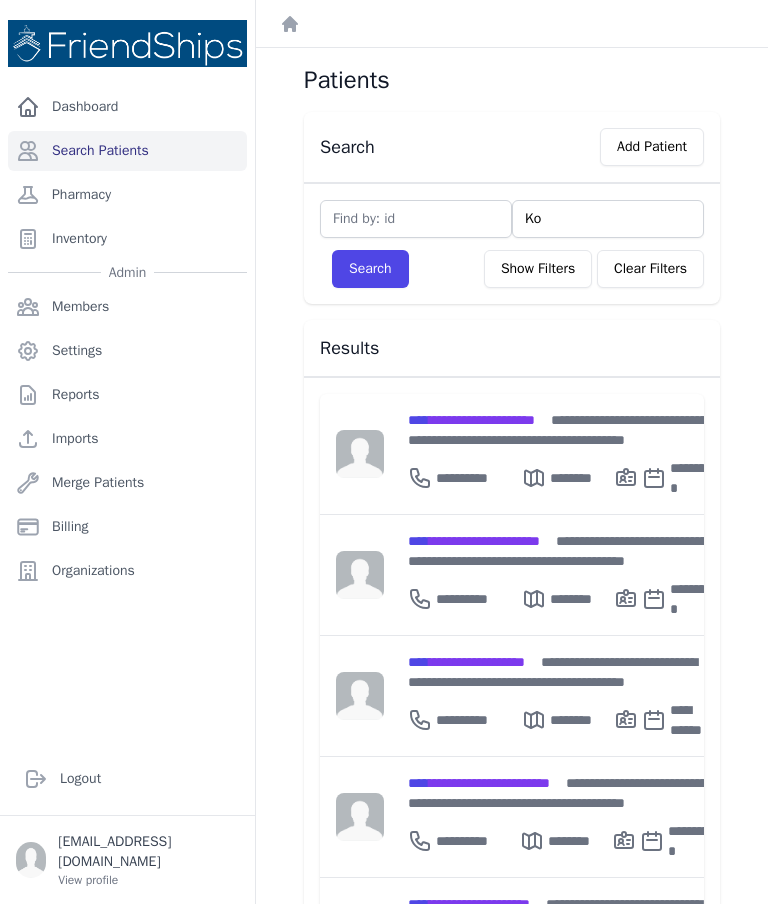 type on "Kon" 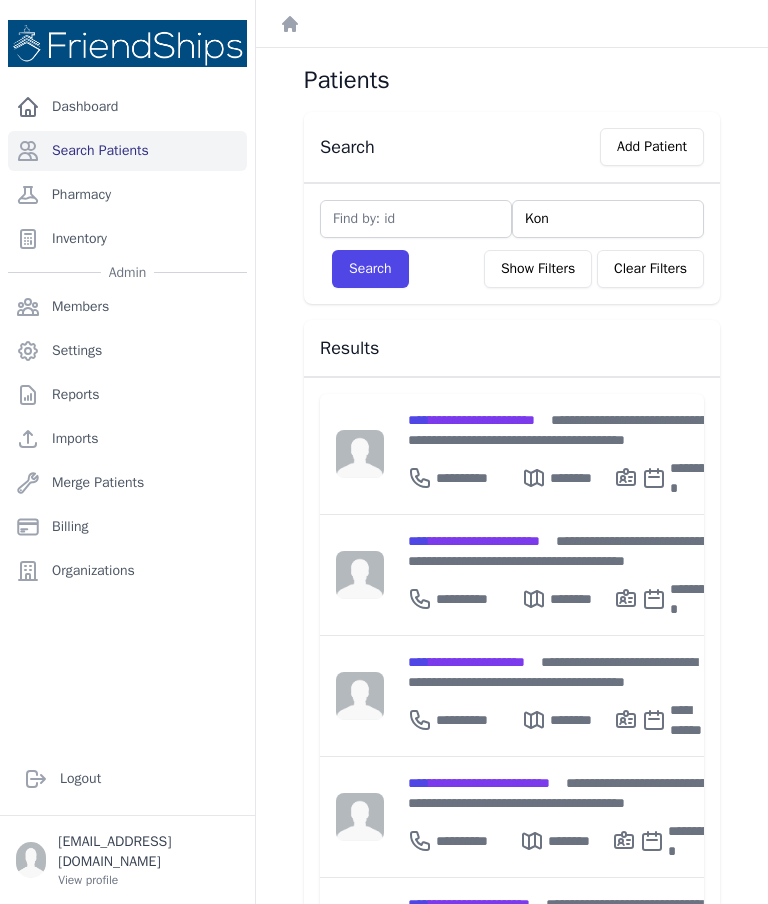 type on "Kona" 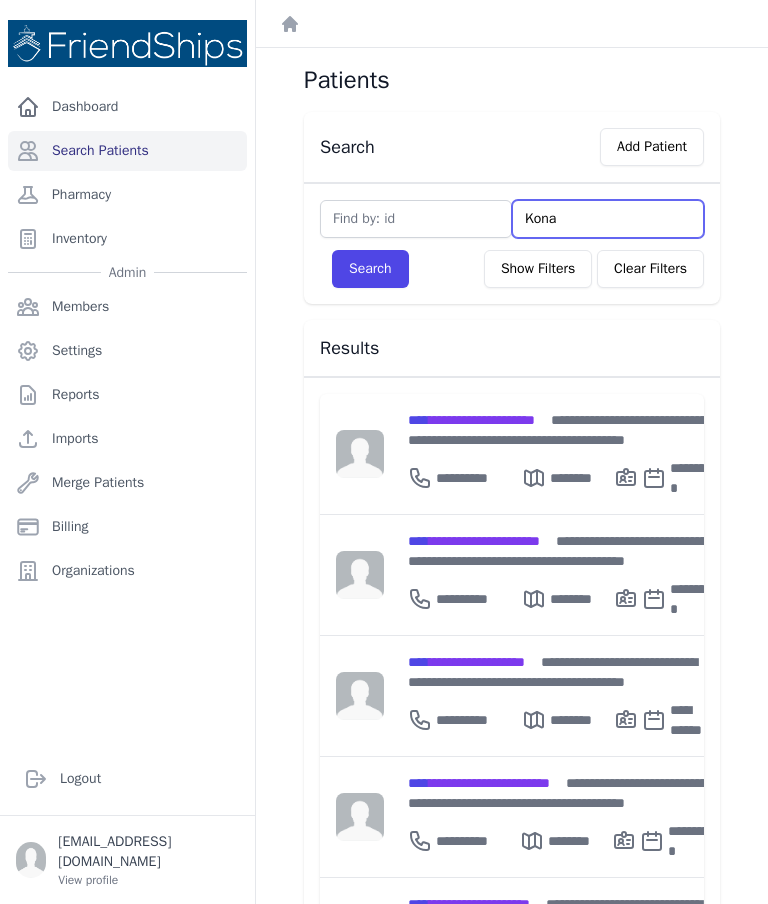 click on "Search" at bounding box center (370, 269) 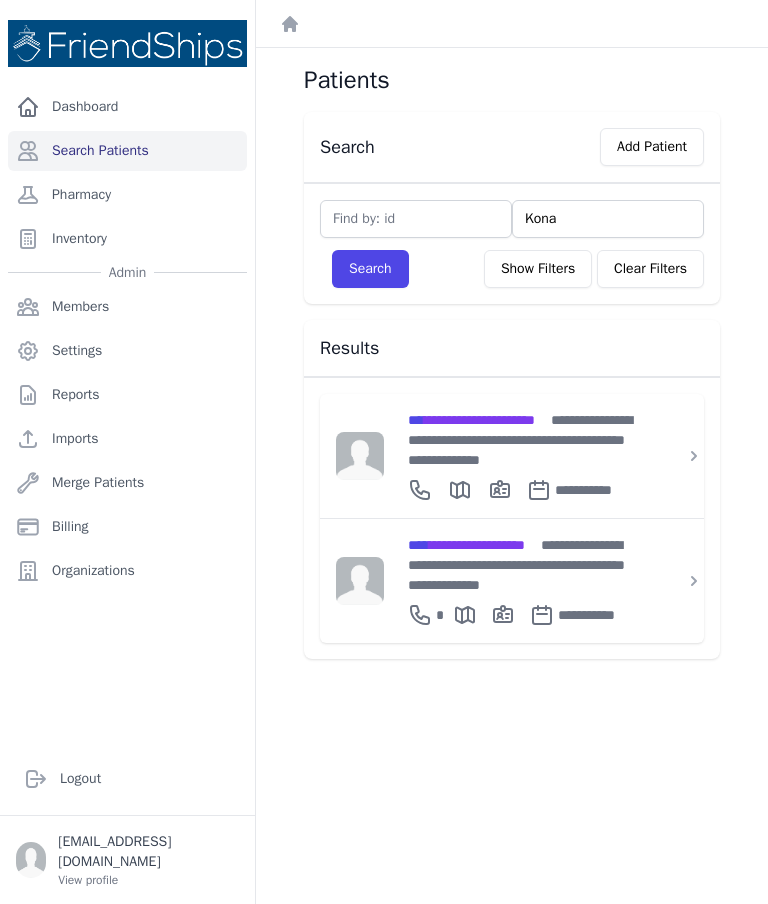 click on "**********" at bounding box center (524, 440) 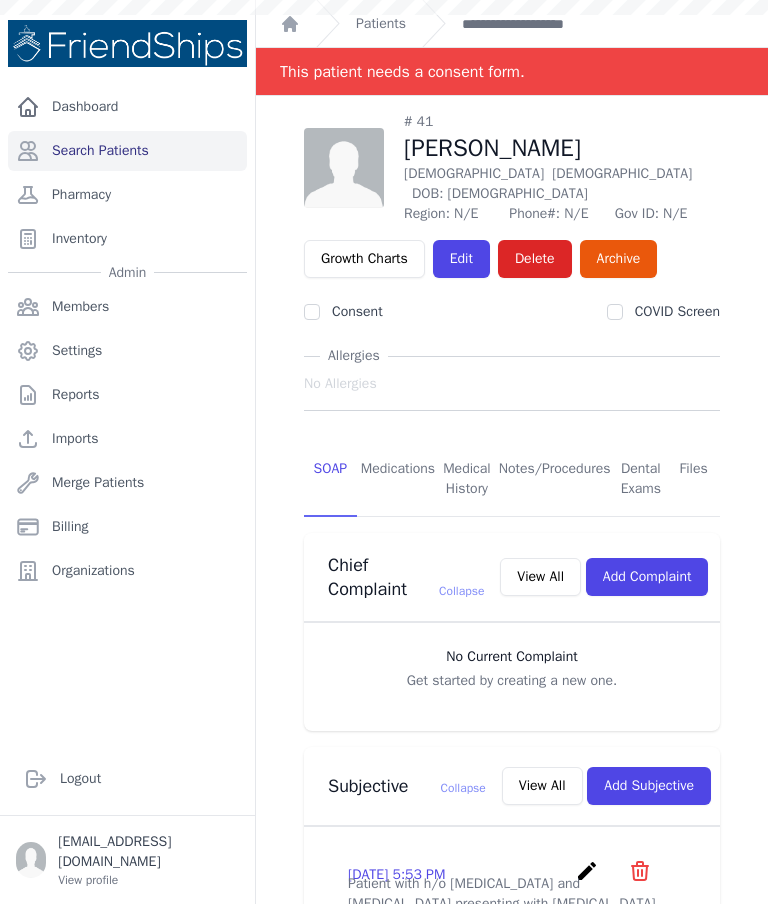 click on "Search Patients" at bounding box center [127, 151] 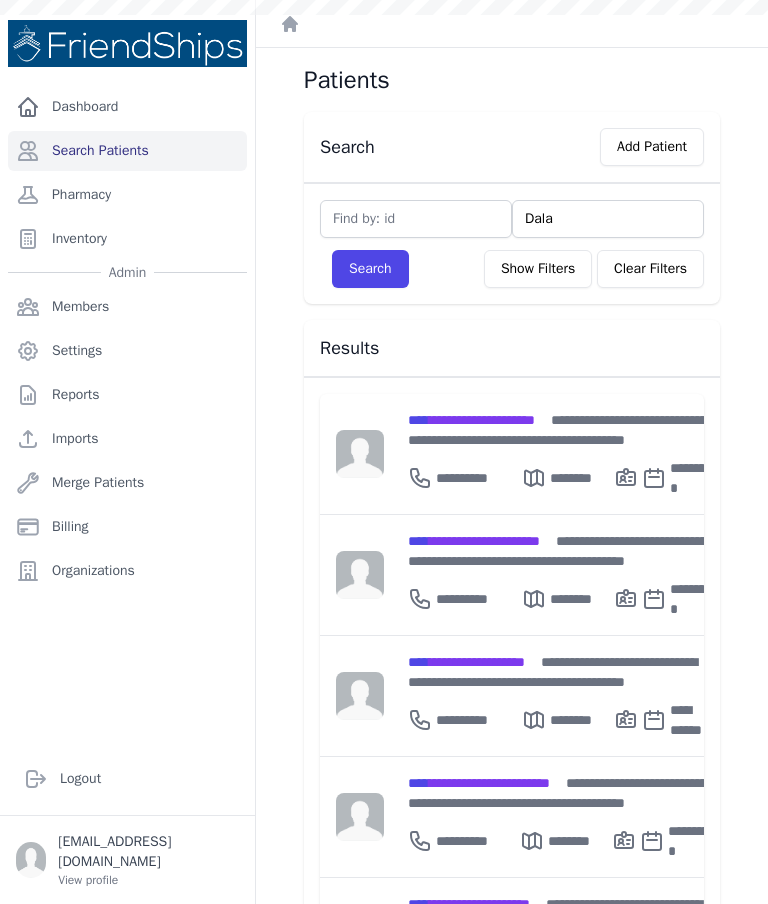 scroll, scrollTop: 0, scrollLeft: 0, axis: both 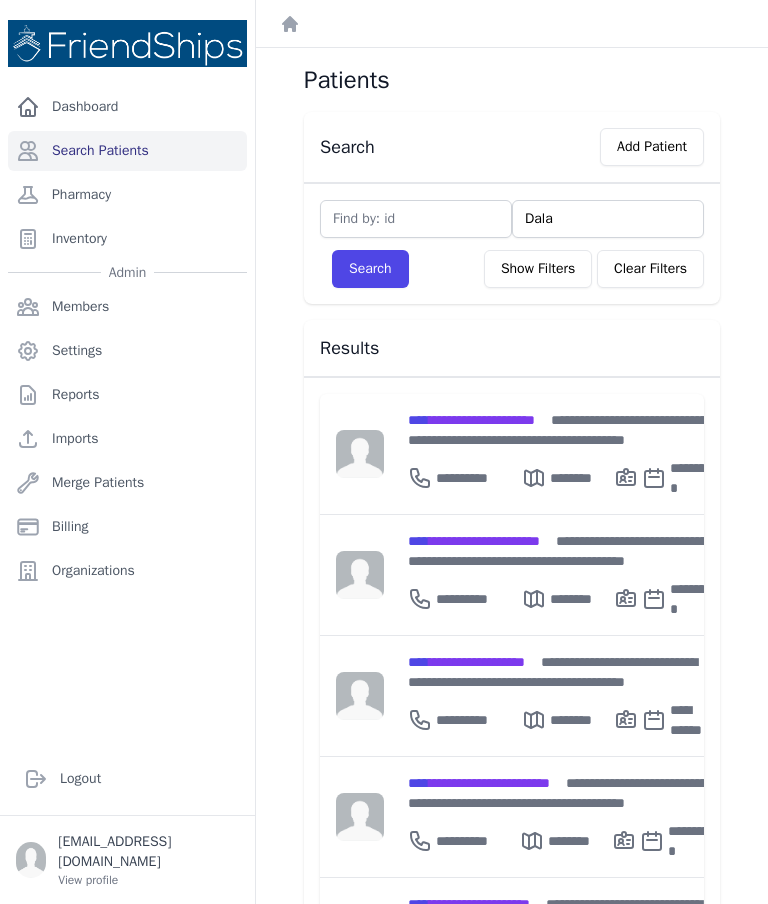 click on "Search" at bounding box center (370, 269) 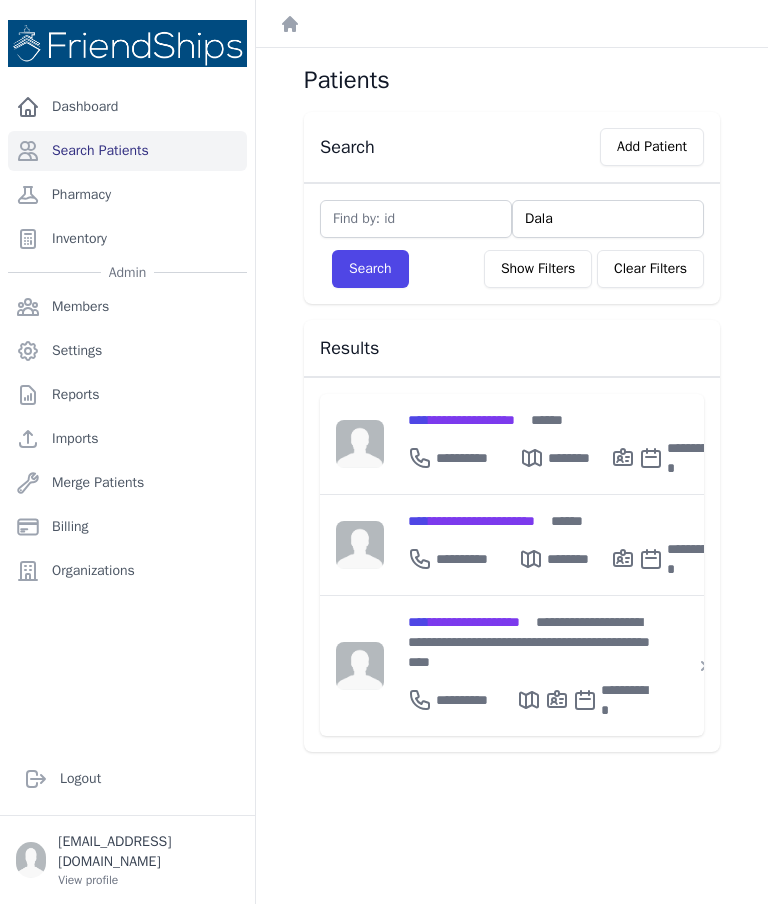 click on "**********" at bounding box center [561, 454] 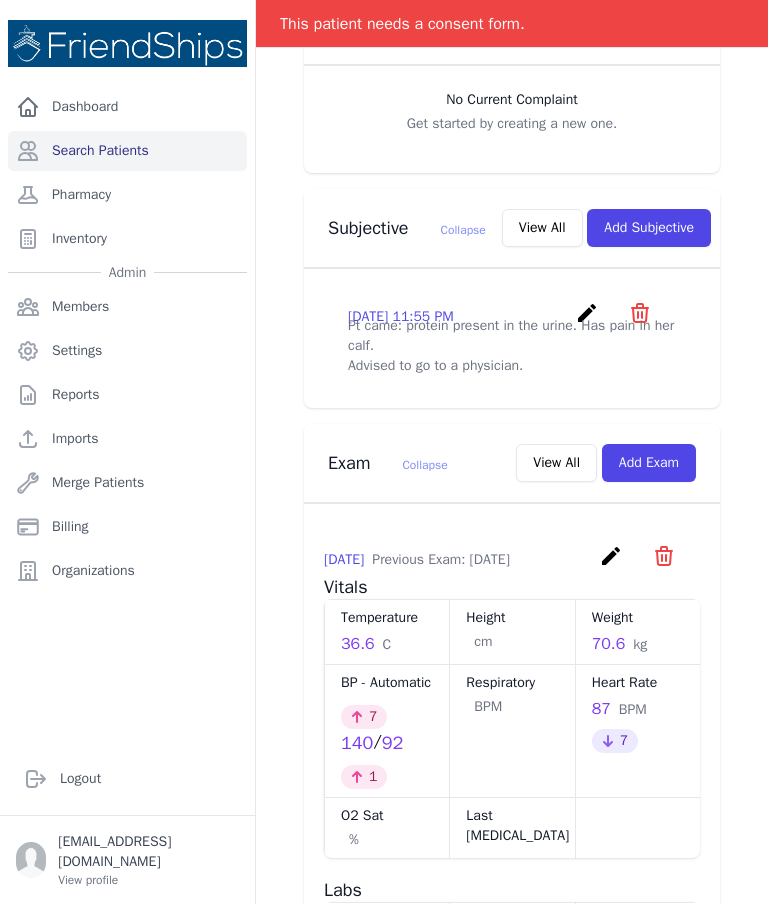 scroll, scrollTop: 613, scrollLeft: 0, axis: vertical 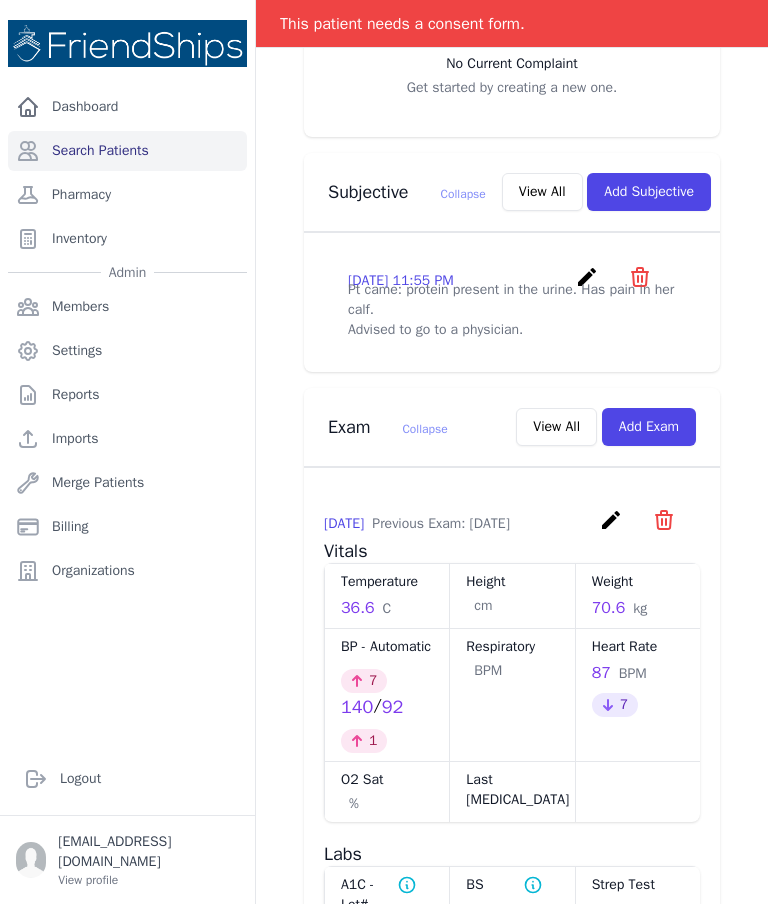 click on "create" at bounding box center [613, 527] 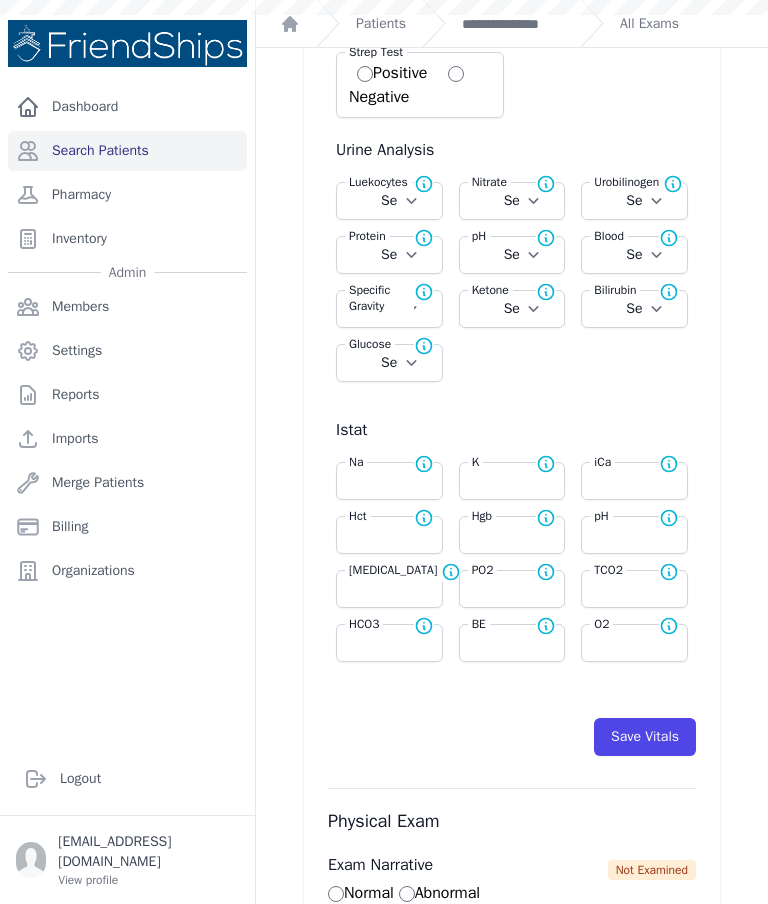 scroll, scrollTop: 0, scrollLeft: 0, axis: both 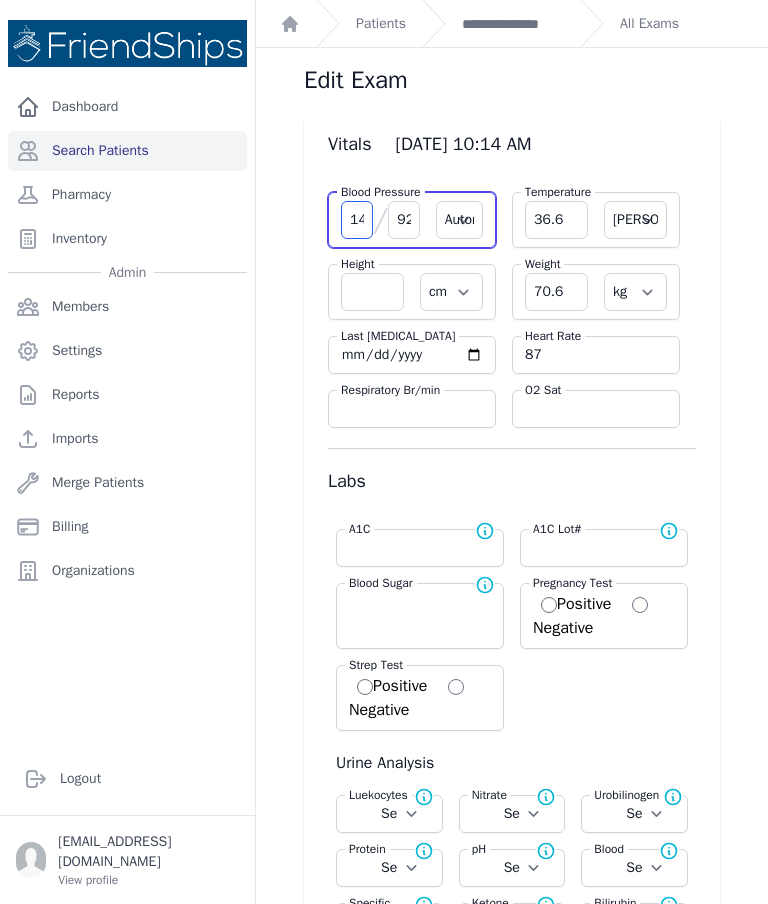click on "140" at bounding box center [357, 220] 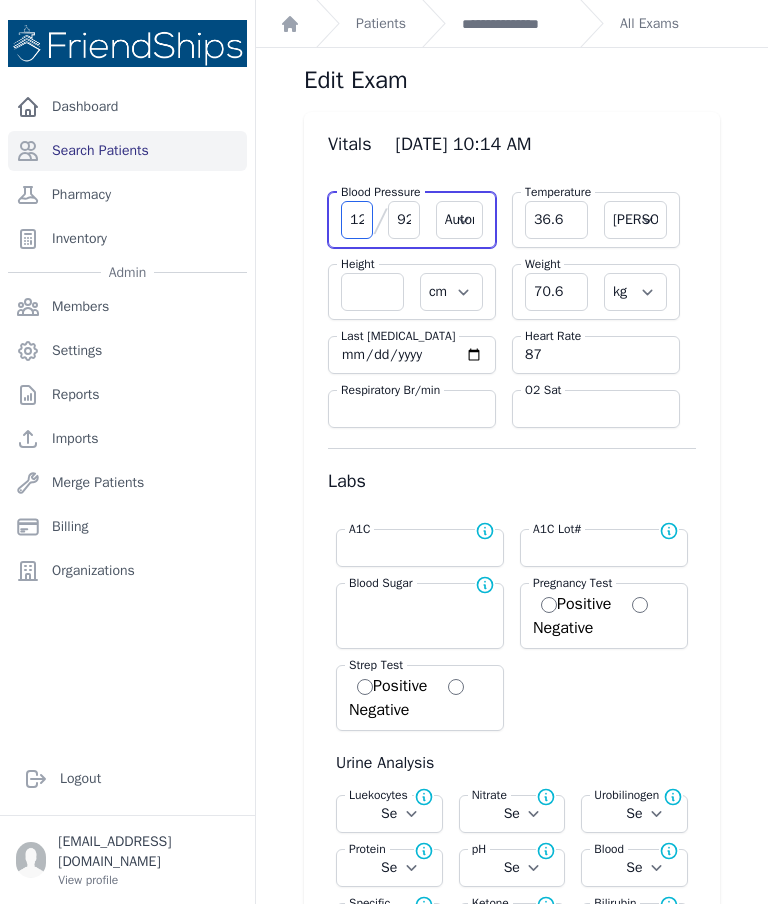 type on "120140" 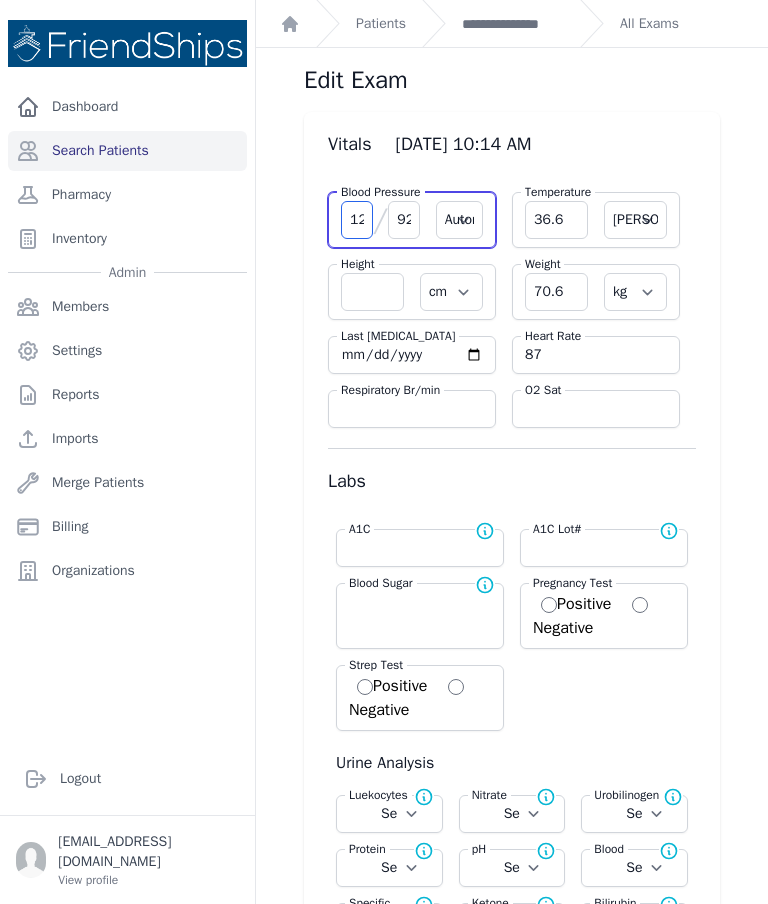 click on "120140" at bounding box center (357, 220) 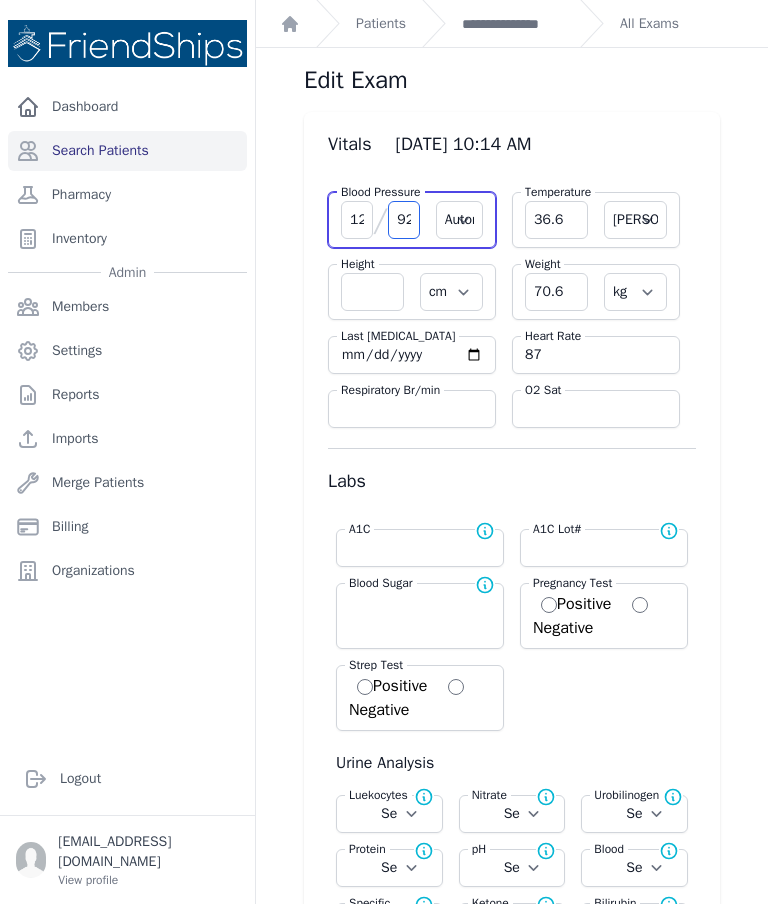 click on "92" at bounding box center (404, 220) 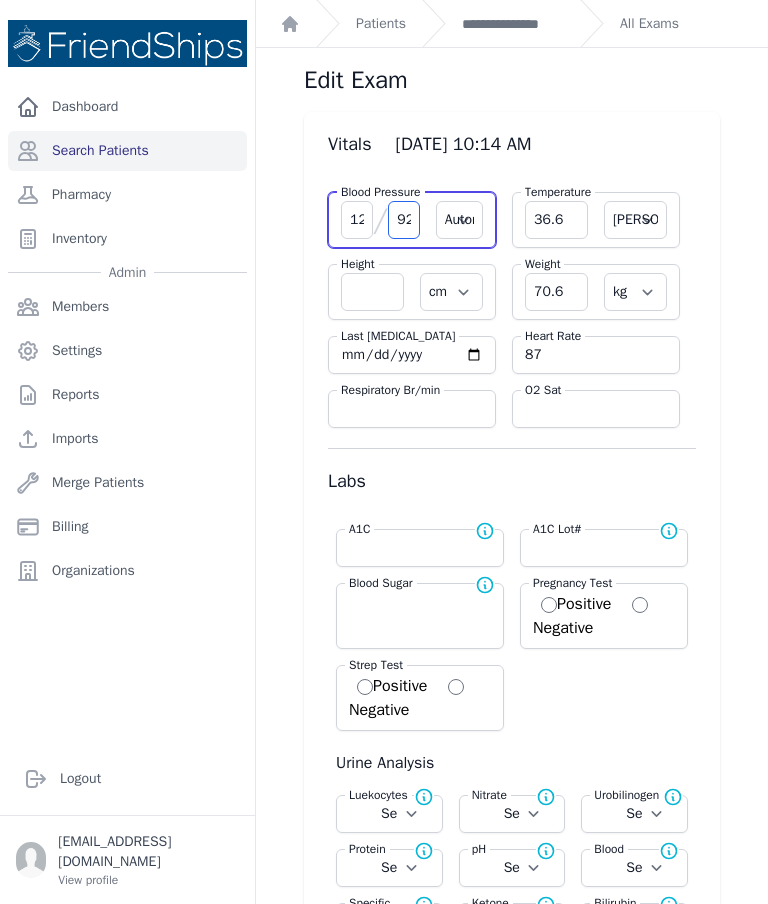 select on "Automatic" 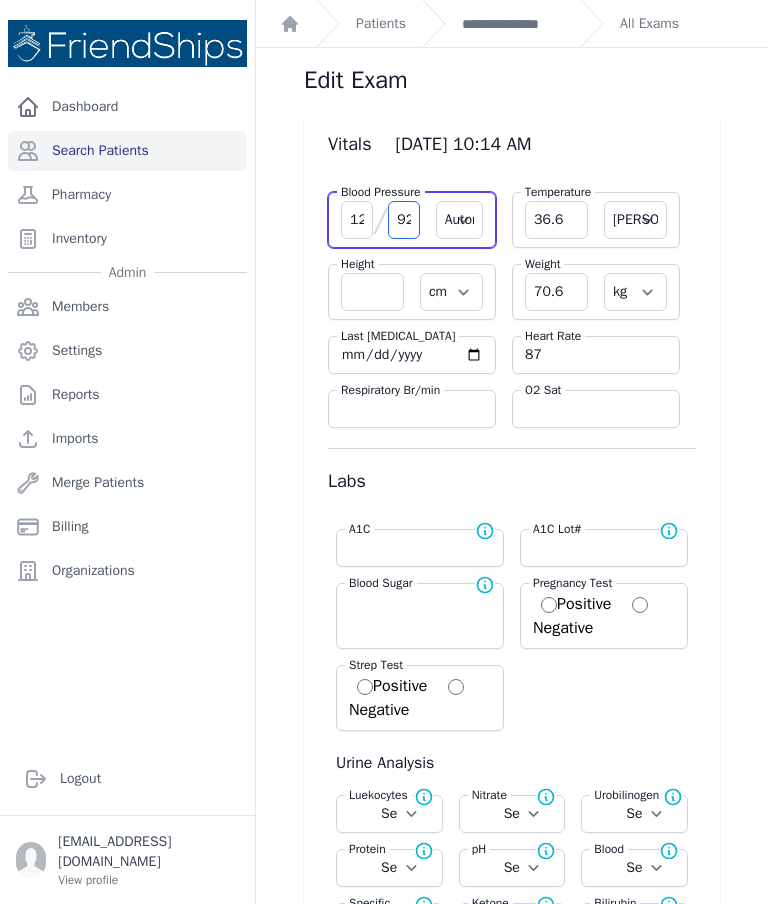 select on "C" 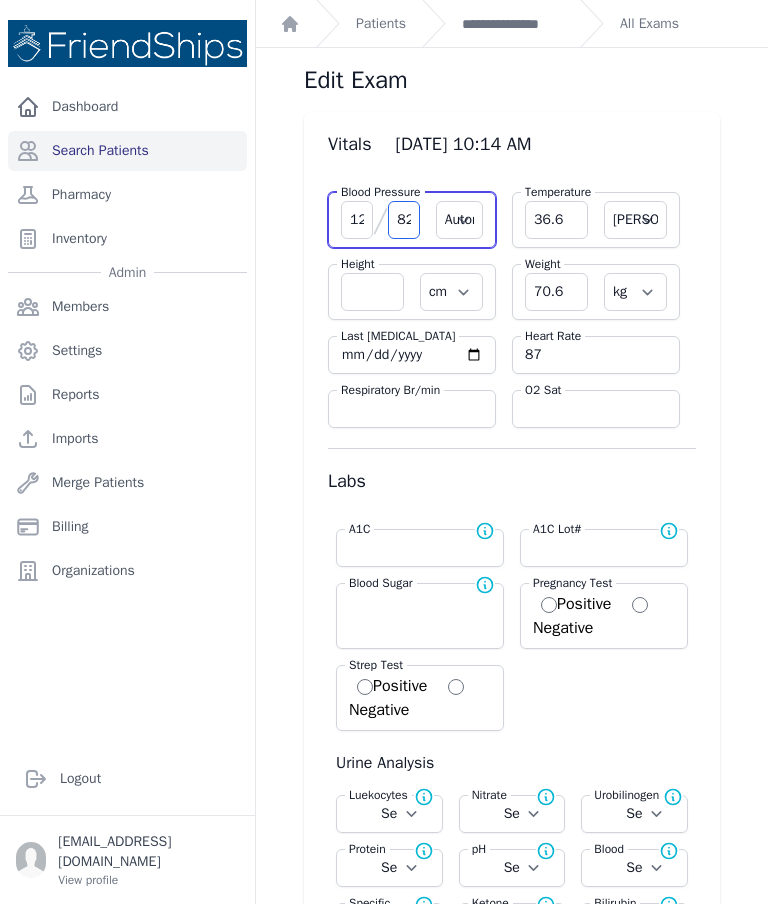 type on "82" 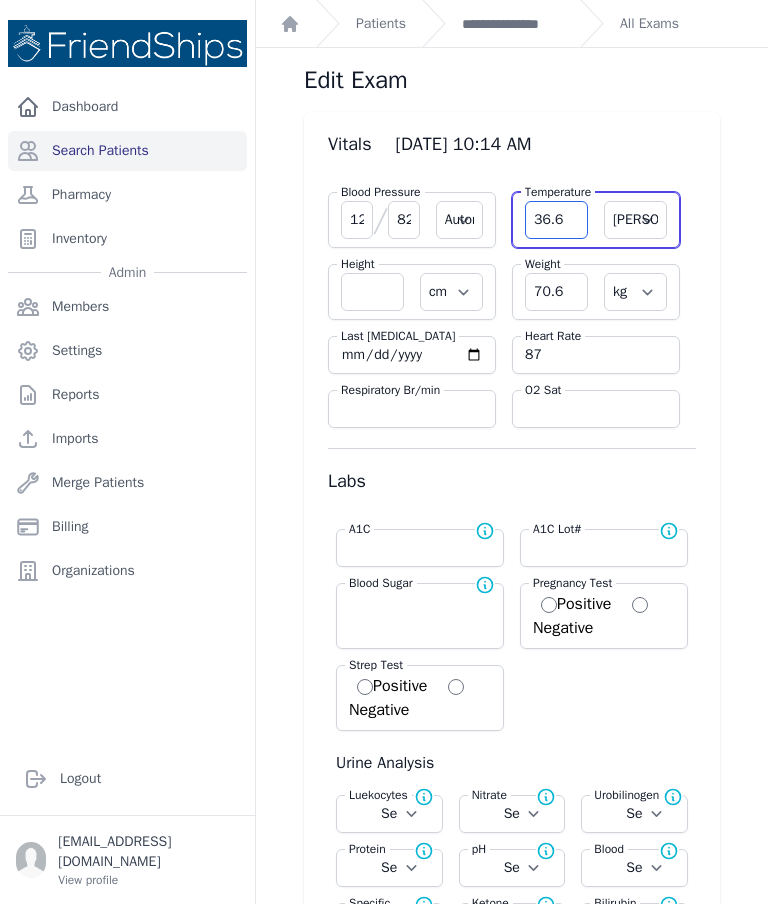 click on "36.6" at bounding box center [556, 220] 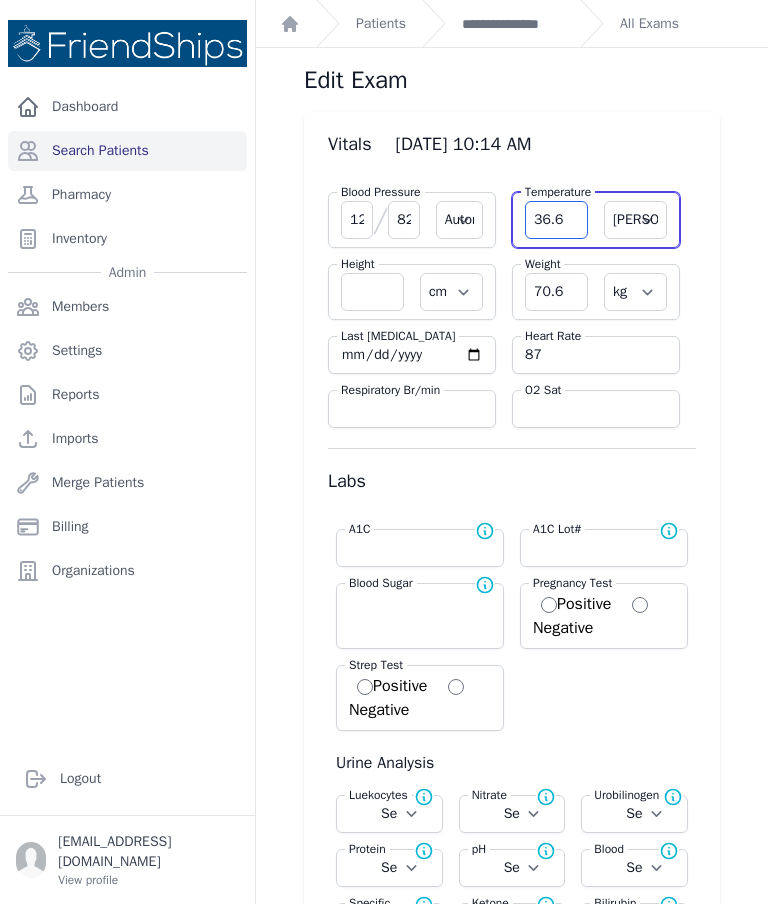 select on "Automatic" 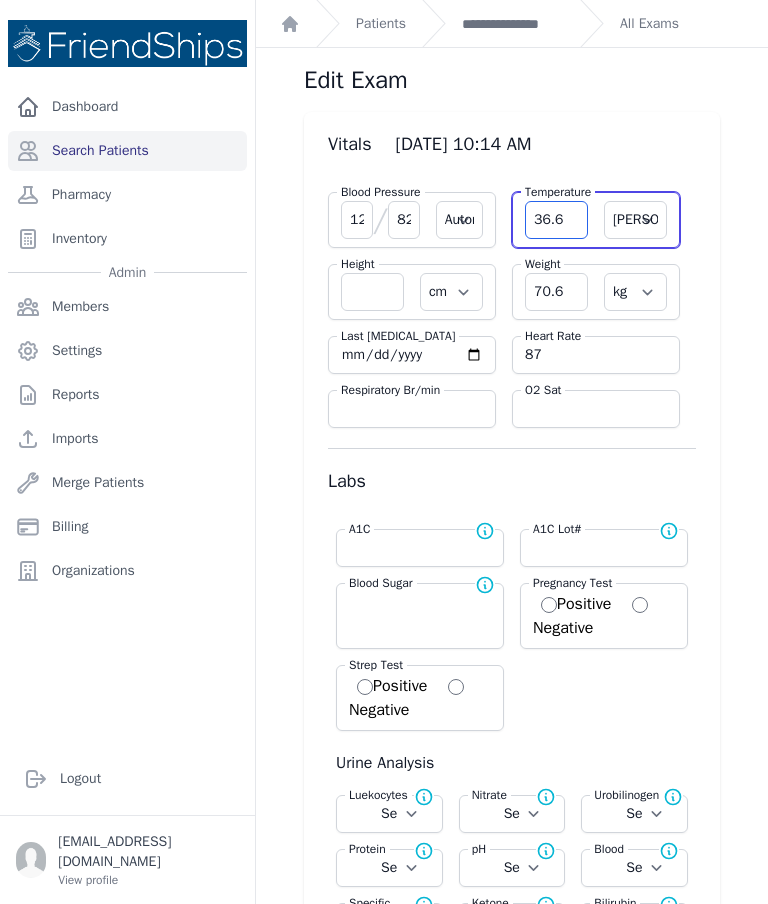 select on "C" 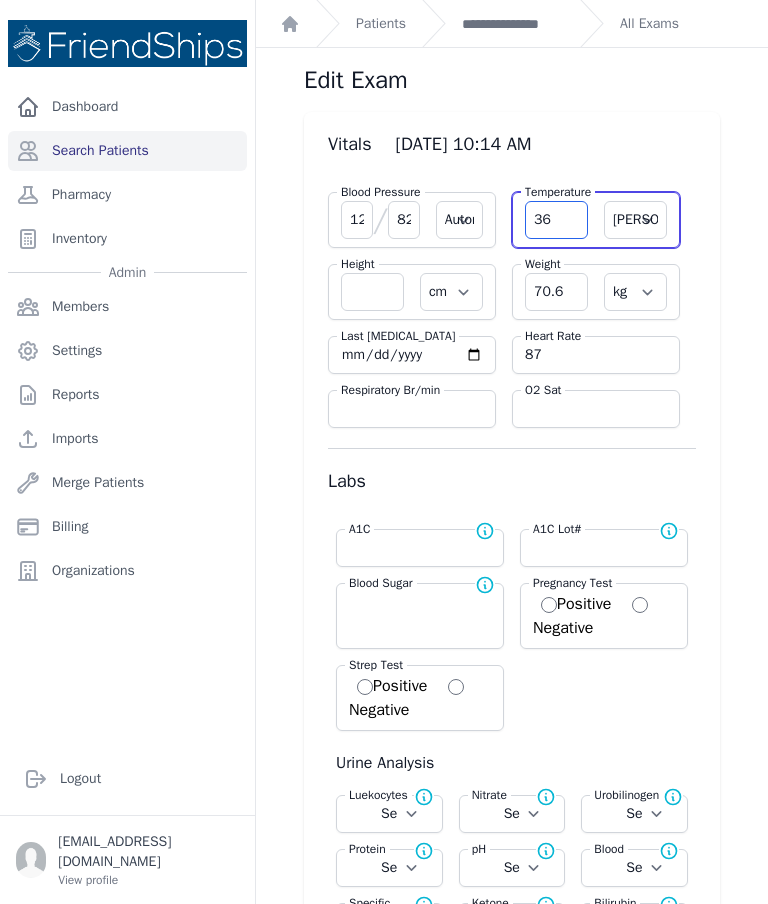 type on "3" 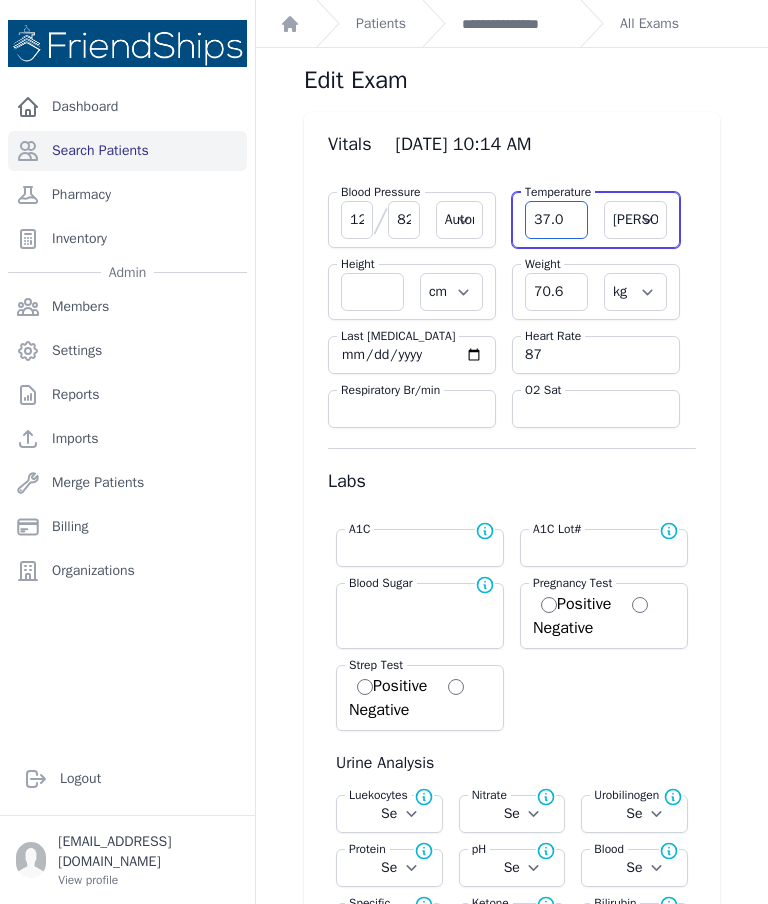 type on "37.0" 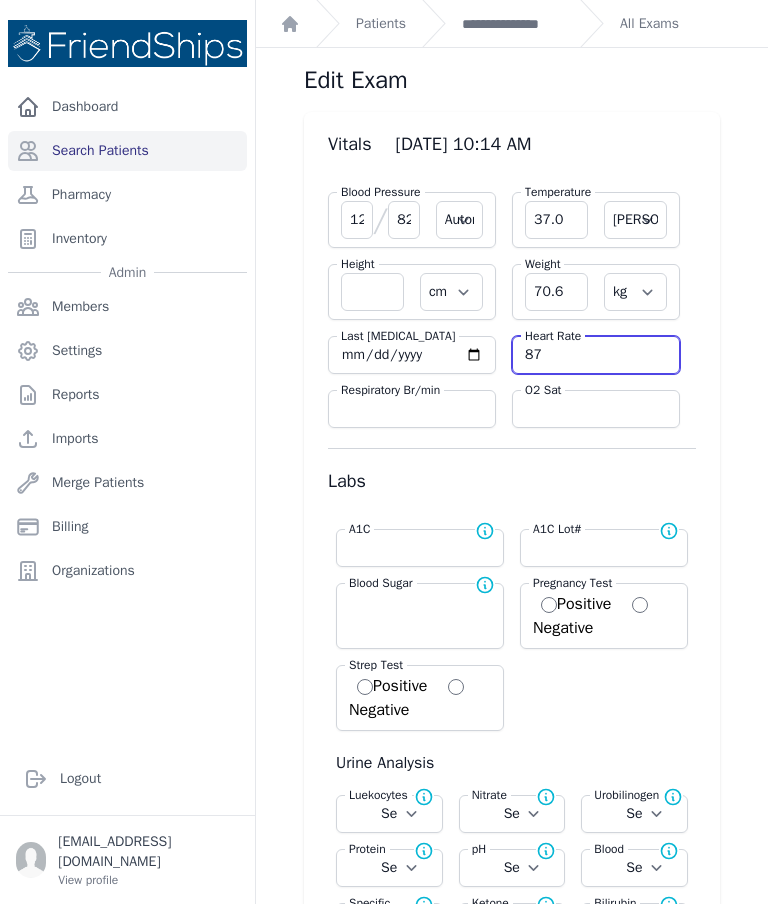 click on "87" at bounding box center [596, 355] 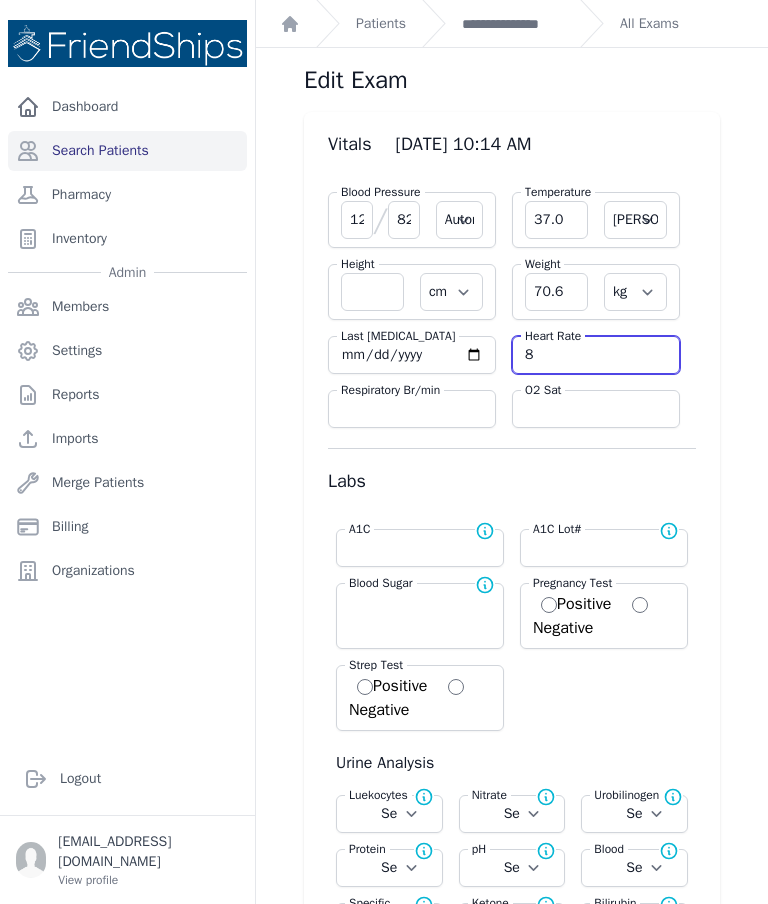 type 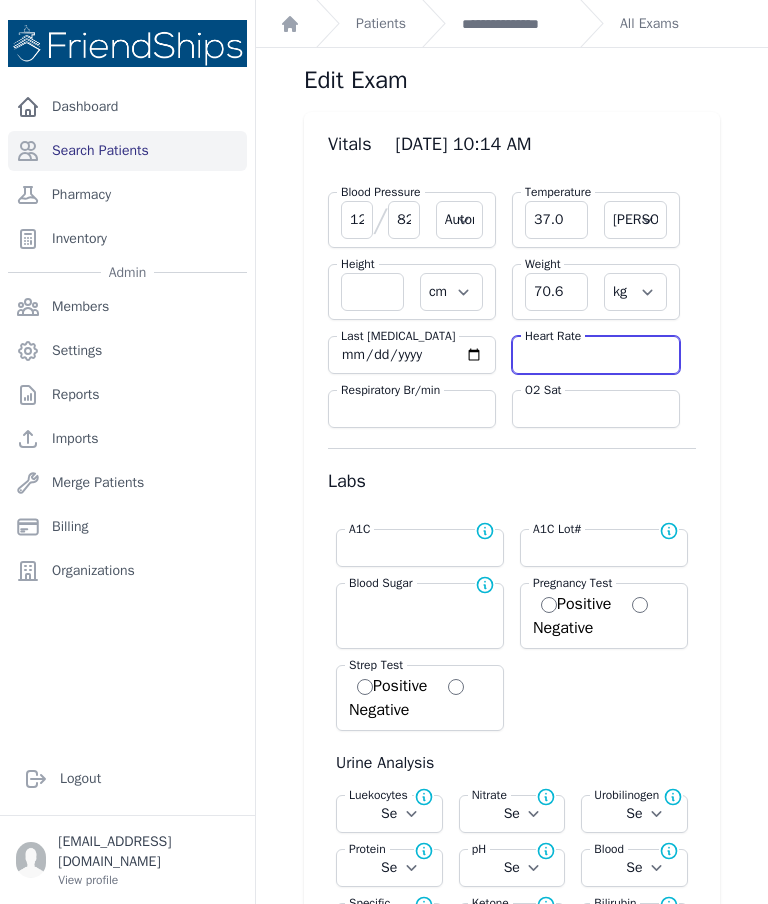 select on "Automatic" 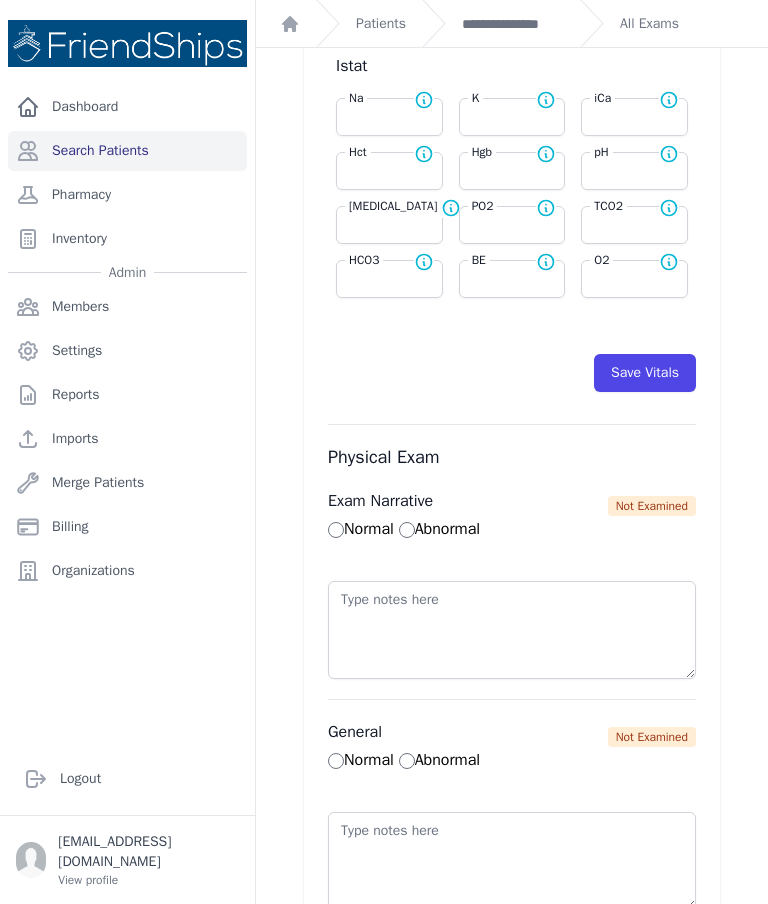 scroll, scrollTop: 978, scrollLeft: 0, axis: vertical 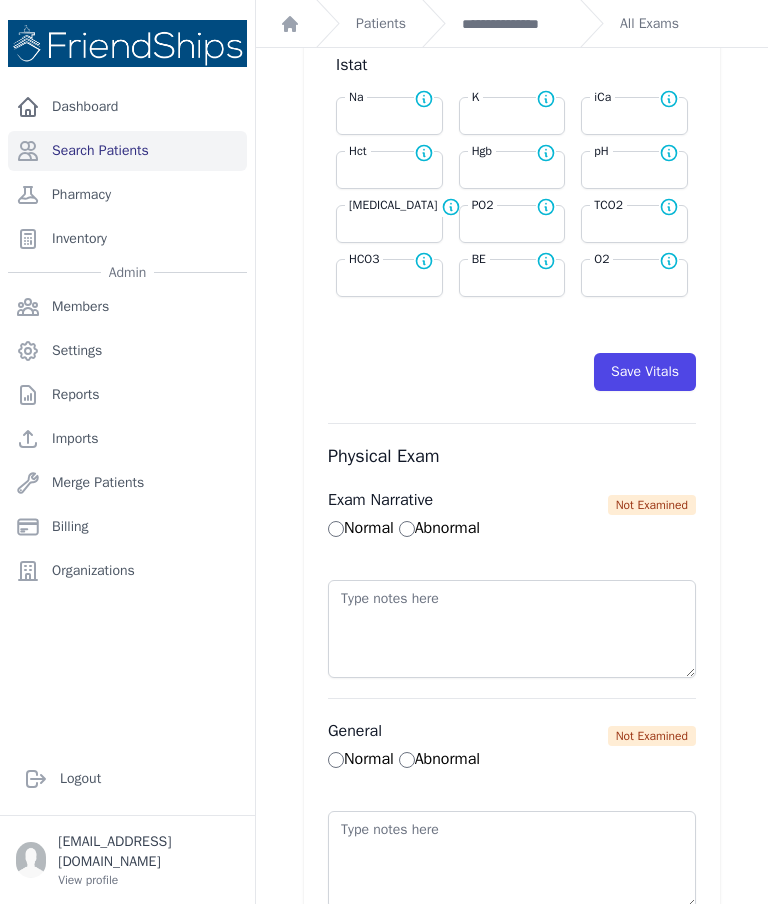 type on "98" 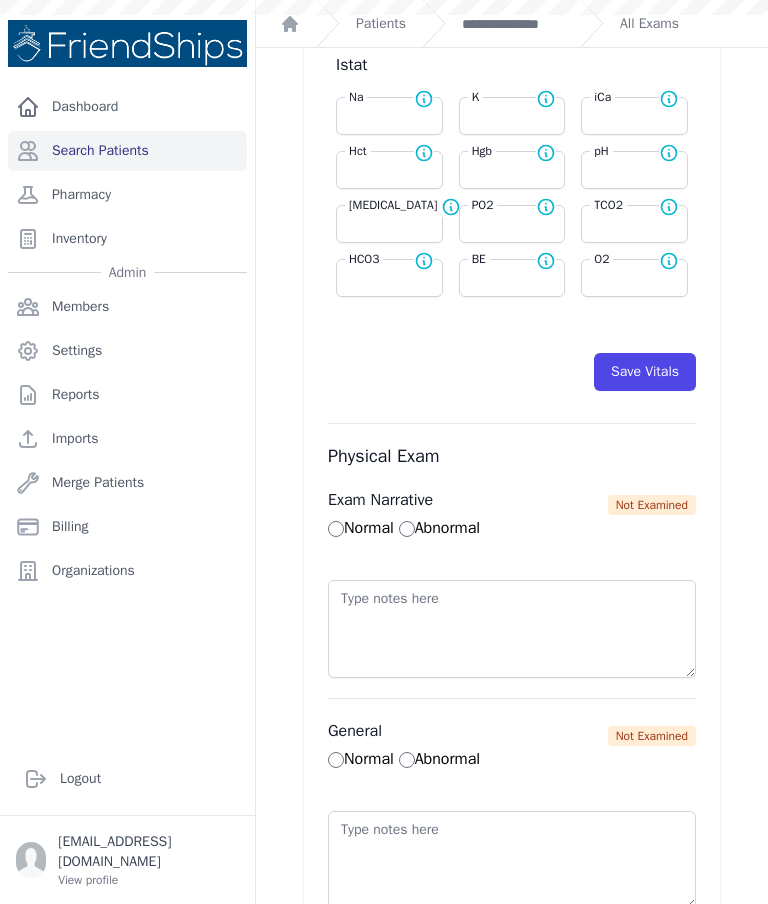 select on "Automatic" 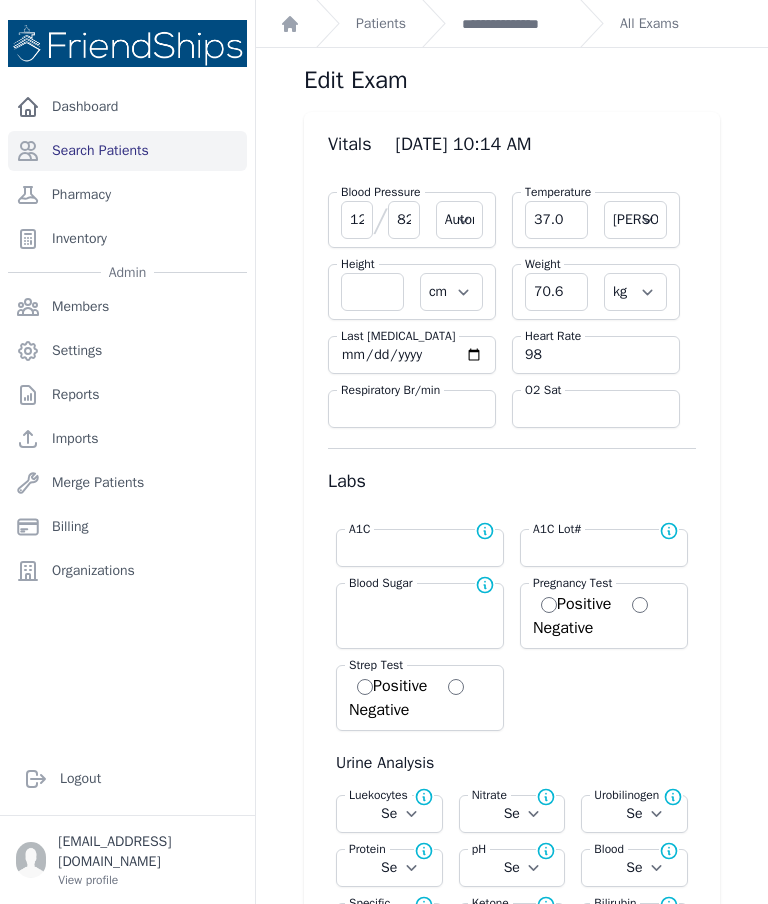 scroll, scrollTop: 0, scrollLeft: 0, axis: both 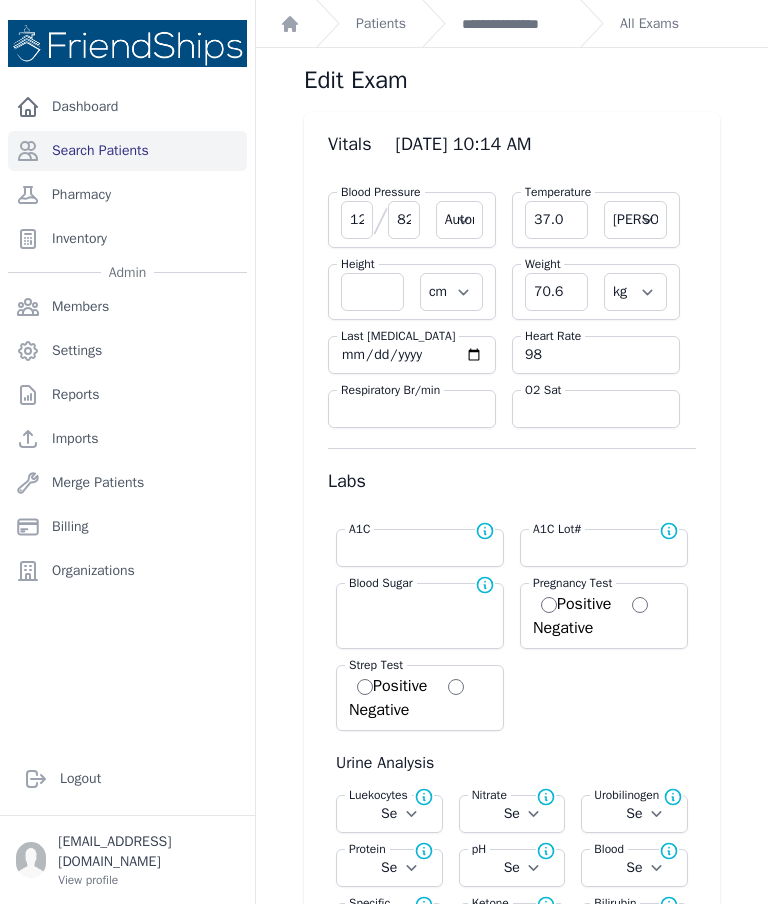 click on "**********" at bounding box center (513, 24) 